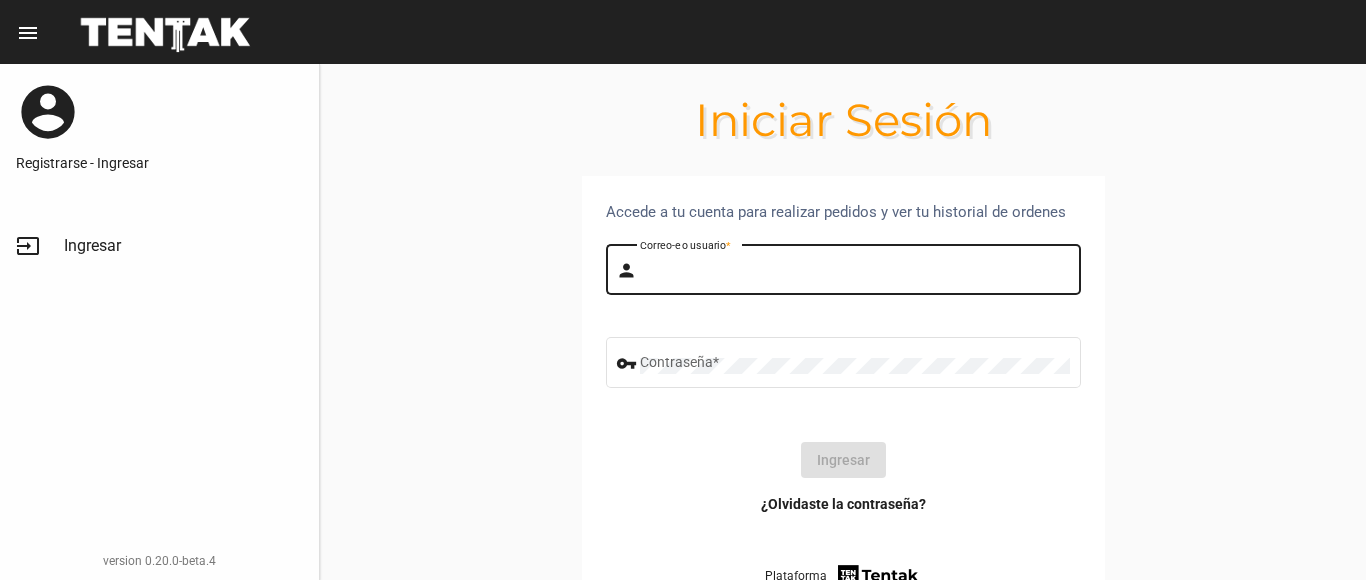 click on "Correo-e o usuario  *" at bounding box center (855, 273) 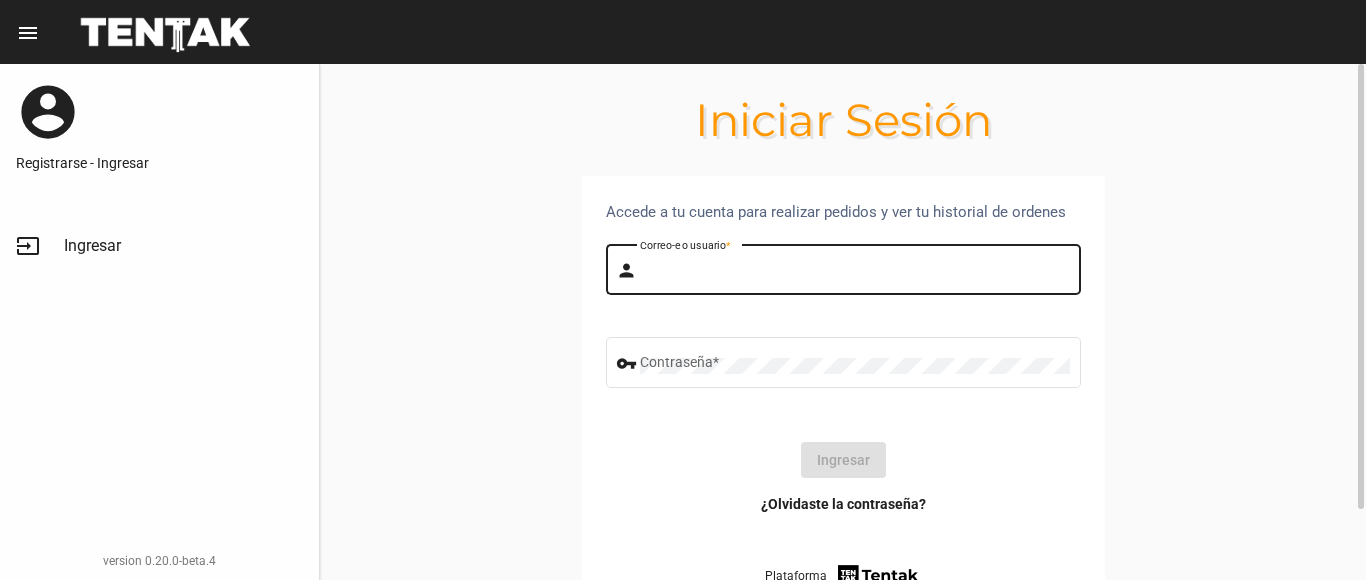 scroll, scrollTop: 0, scrollLeft: 0, axis: both 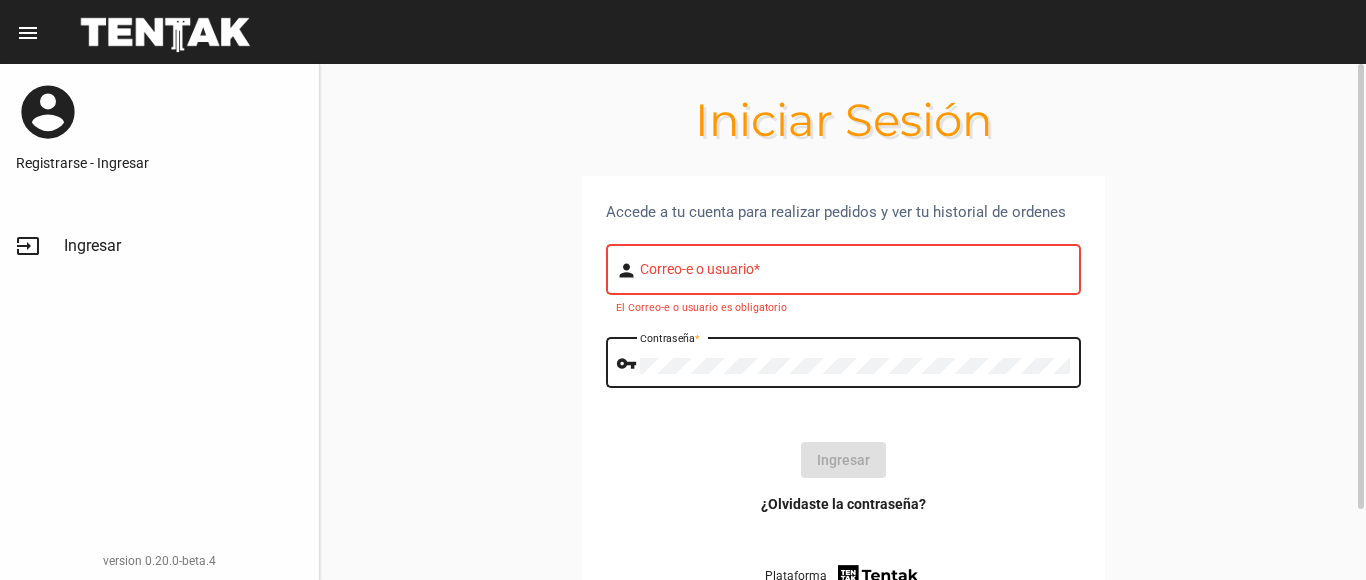 click on "Correo-e o usuario  *" at bounding box center [855, 273] 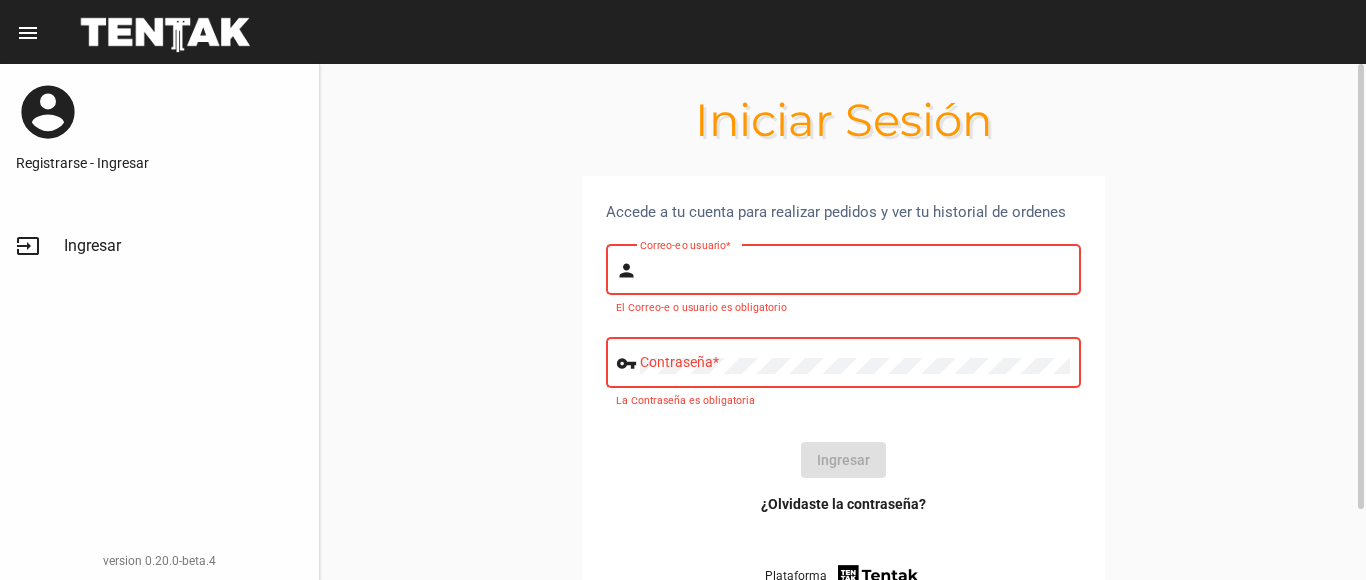 scroll, scrollTop: 0, scrollLeft: 0, axis: both 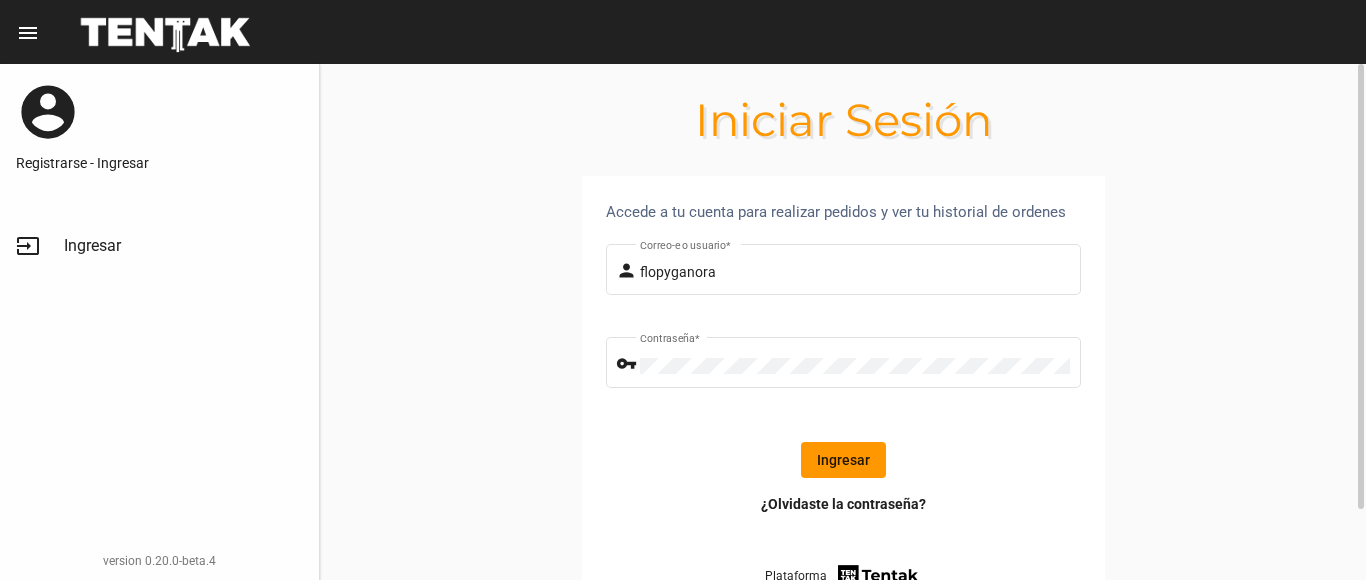 click on "Ingresar" at bounding box center [843, 460] 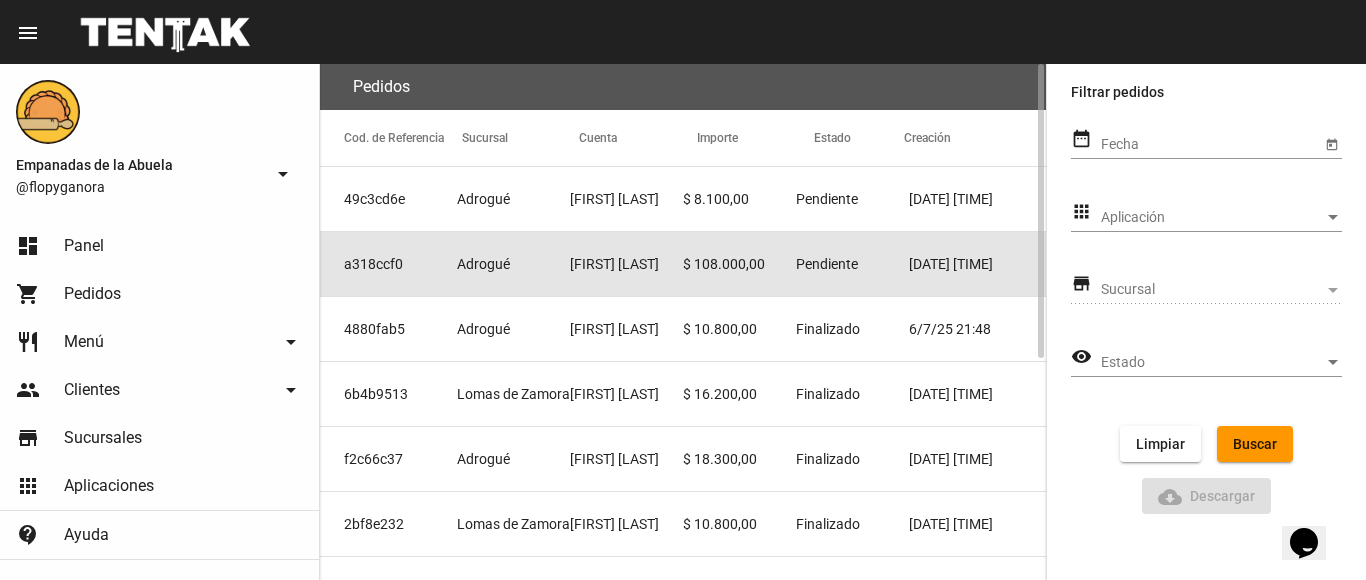 click on "Pendiente" at bounding box center (827, 199) 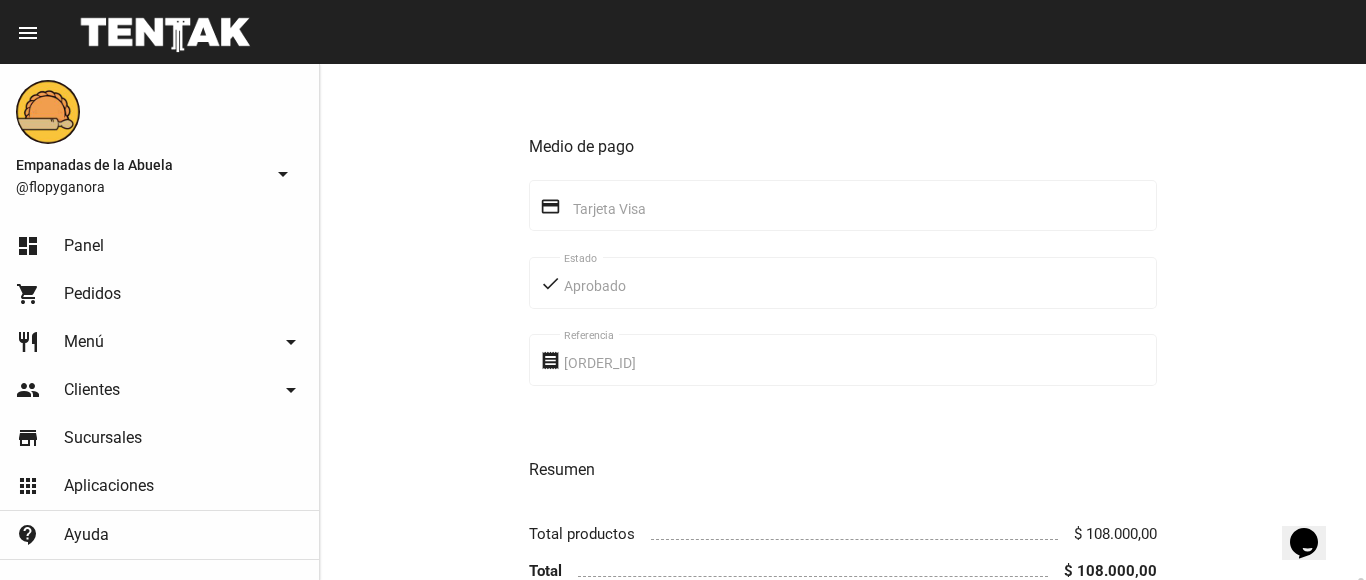 scroll, scrollTop: 1157, scrollLeft: 0, axis: vertical 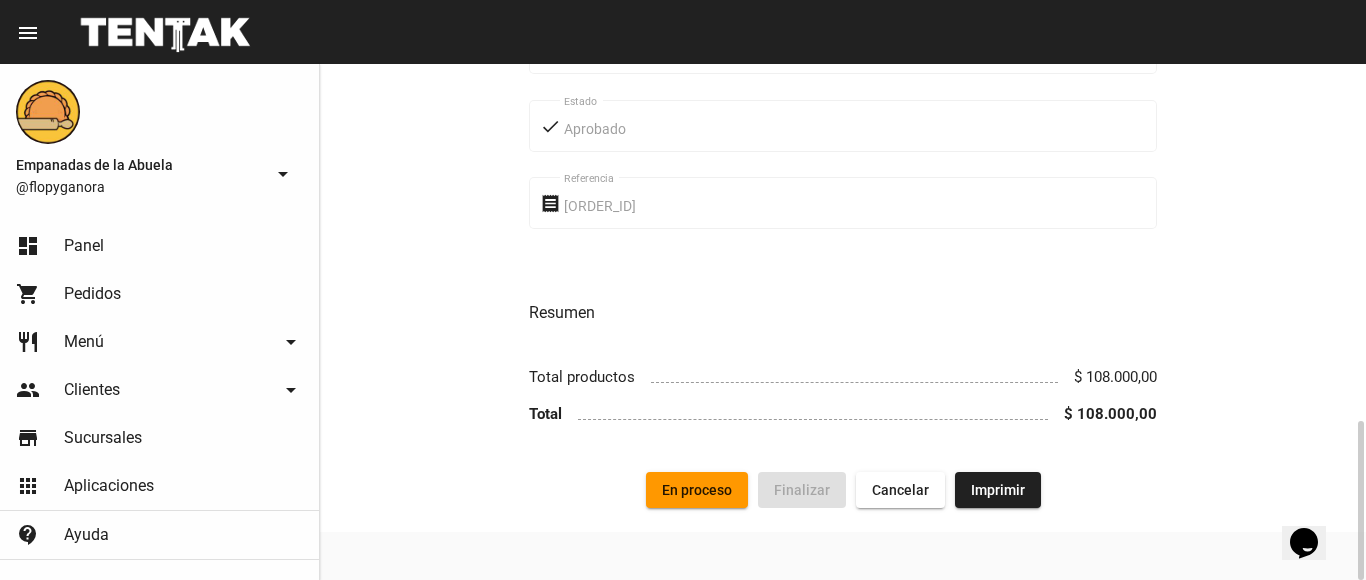 click on "Imprimir" at bounding box center (998, 490) 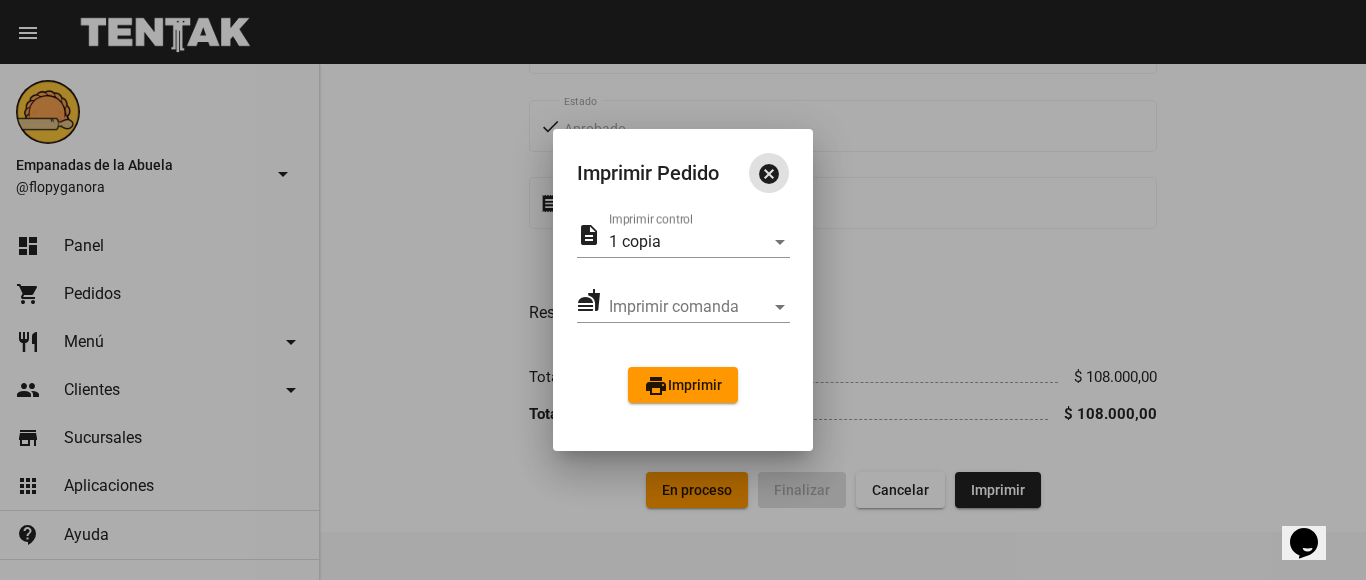 click on "print  Imprimir" at bounding box center [683, 385] 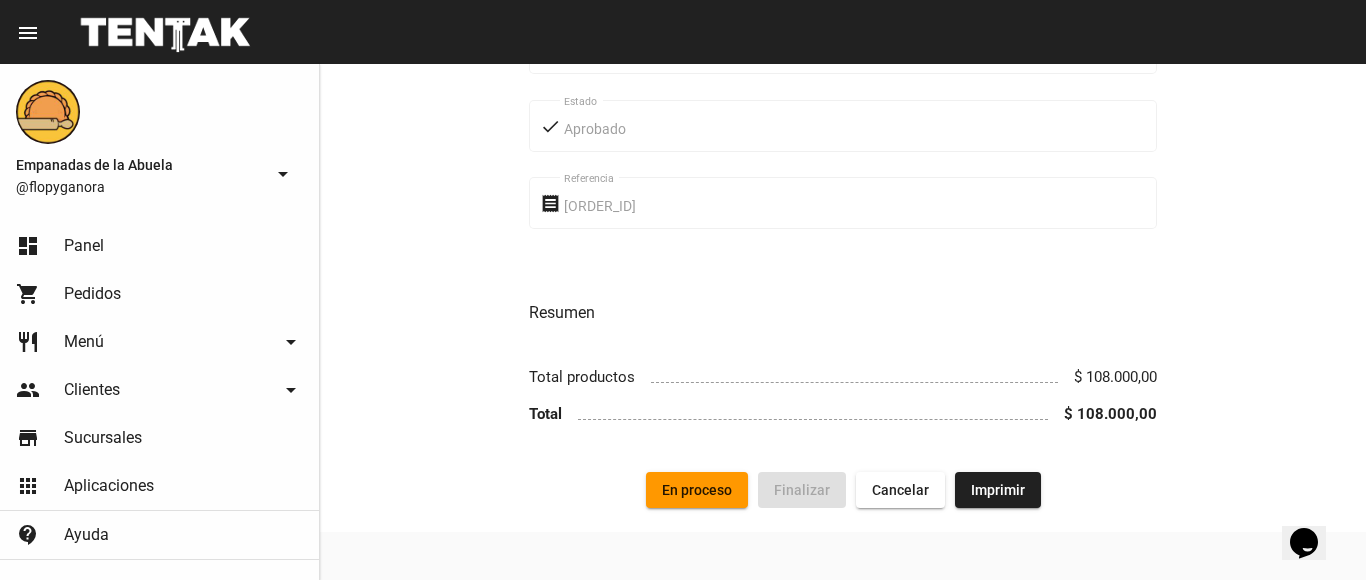 scroll, scrollTop: 0, scrollLeft: 0, axis: both 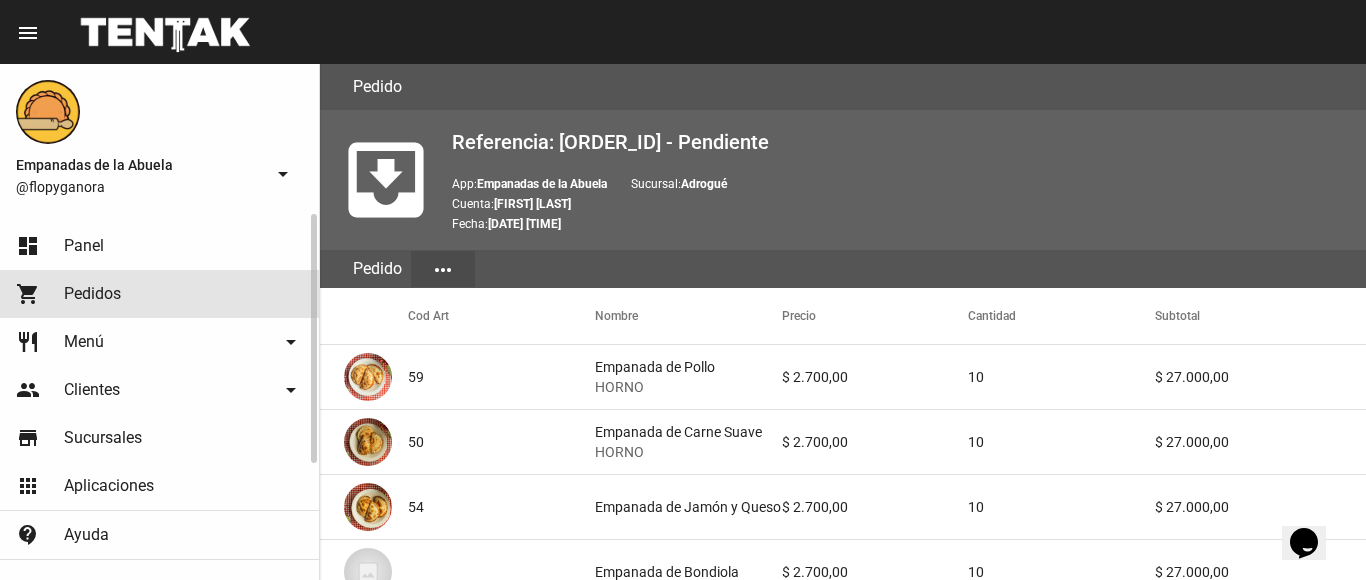click on "shopping_cart Pedidos" at bounding box center [159, 294] 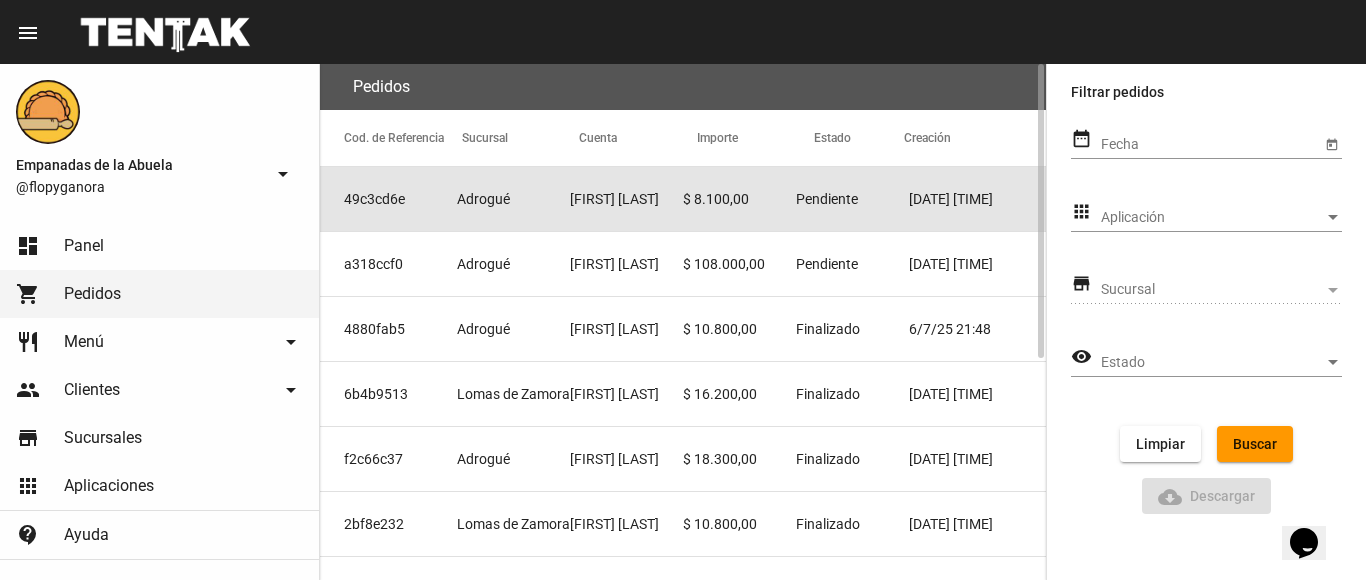 click on "Pendiente" at bounding box center [827, 199] 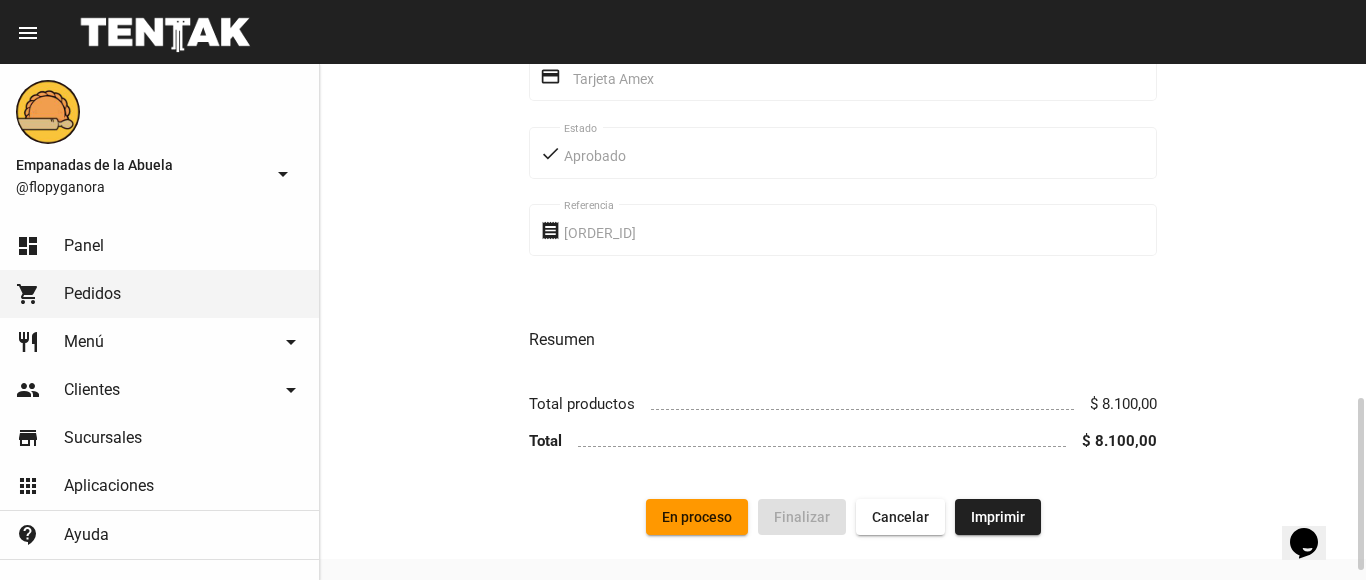 scroll, scrollTop: 1027, scrollLeft: 0, axis: vertical 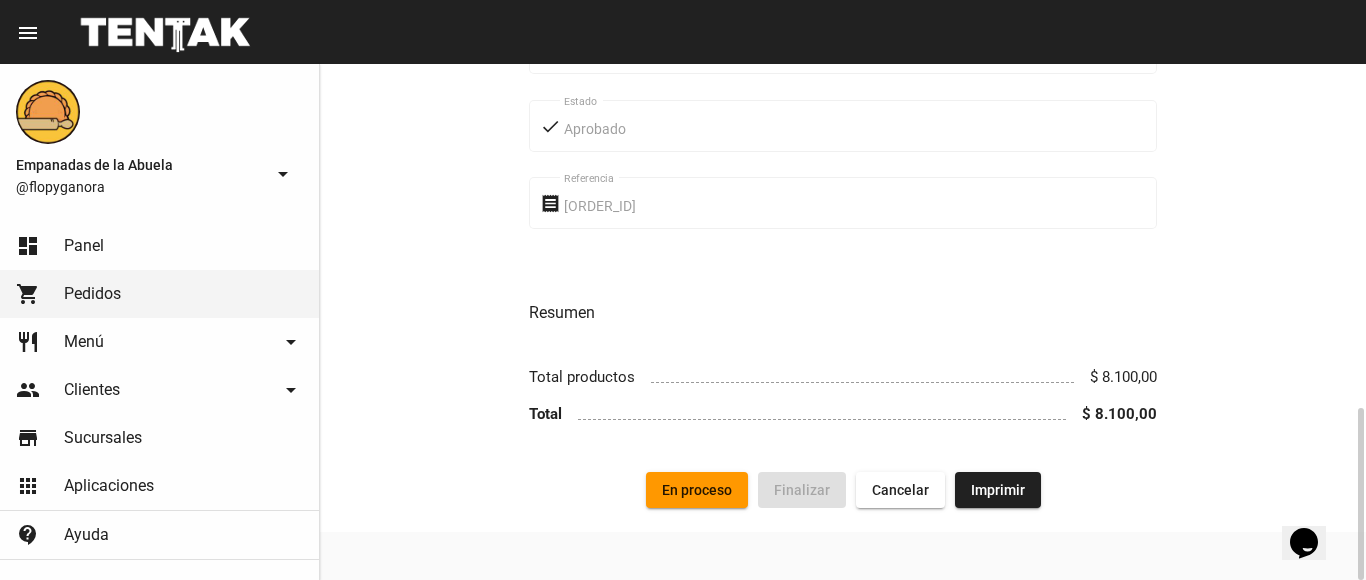click on "Forma de entrega local_shipping Delivery place [STREET] [NUMBER], [CITY] ([POSTAL_CODE]) Domicilio Contacto phone [PHONE] Teléfono Medio de pago credit_card Tarjeta amex done Aprobado Estado receipt [ORDER_ID] Referencia Resumen Total productos $[PRICE] Total $[PRICE]" at bounding box center [843, -7] 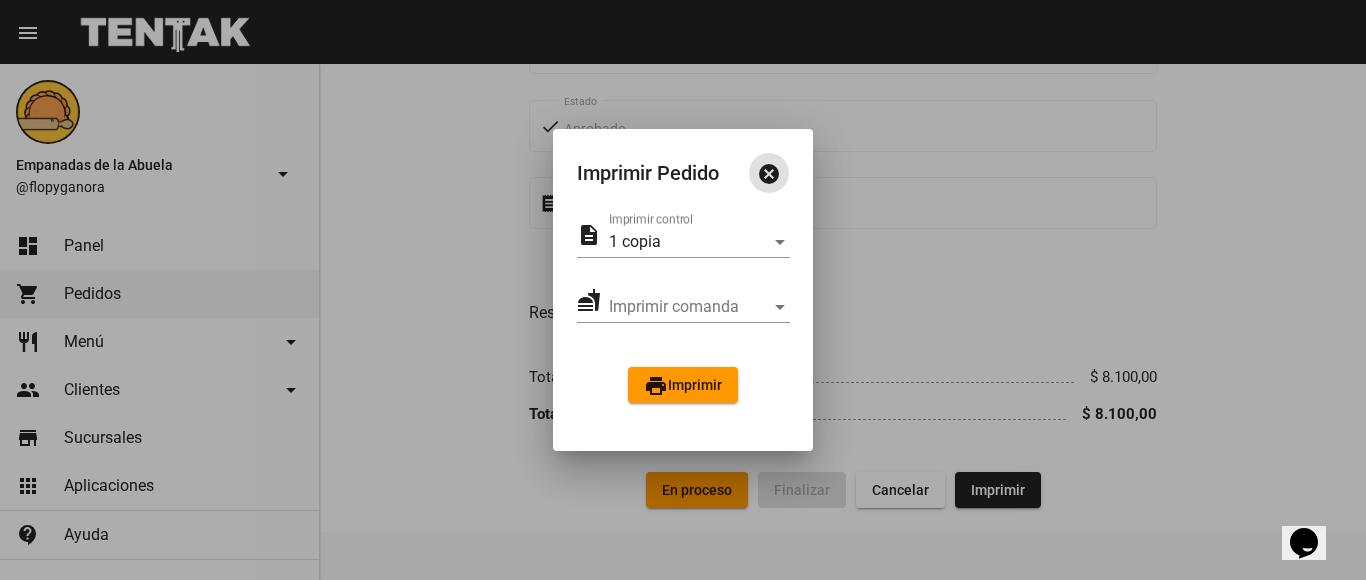 click on "print  Imprimir" at bounding box center (683, 385) 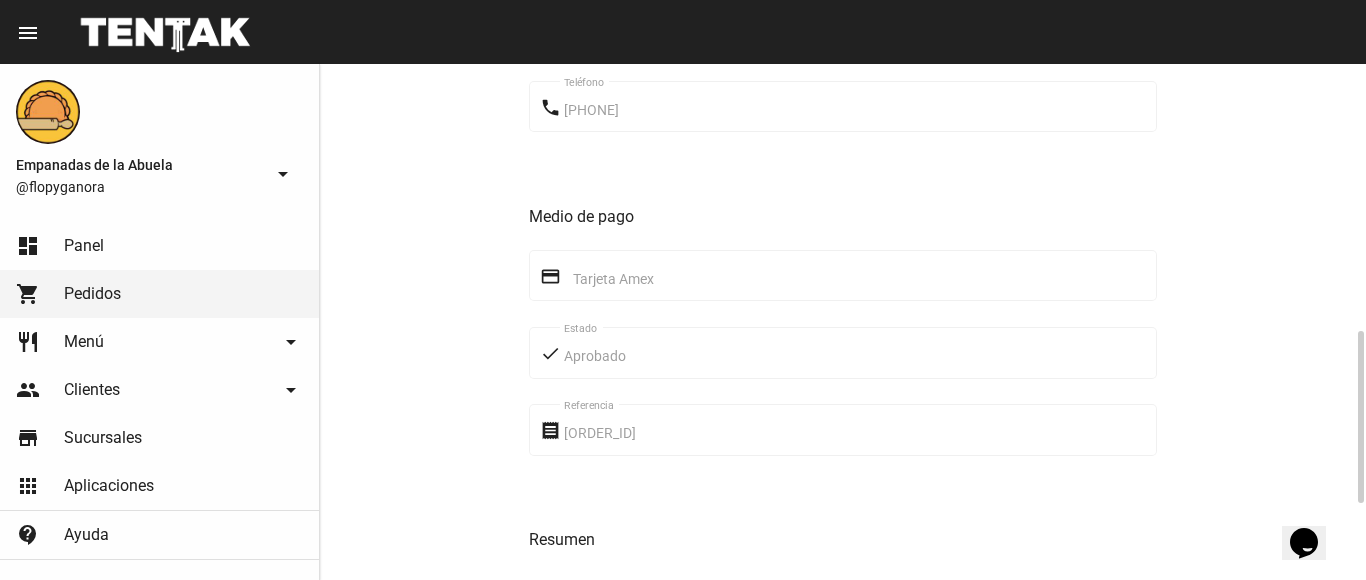 scroll, scrollTop: 1027, scrollLeft: 0, axis: vertical 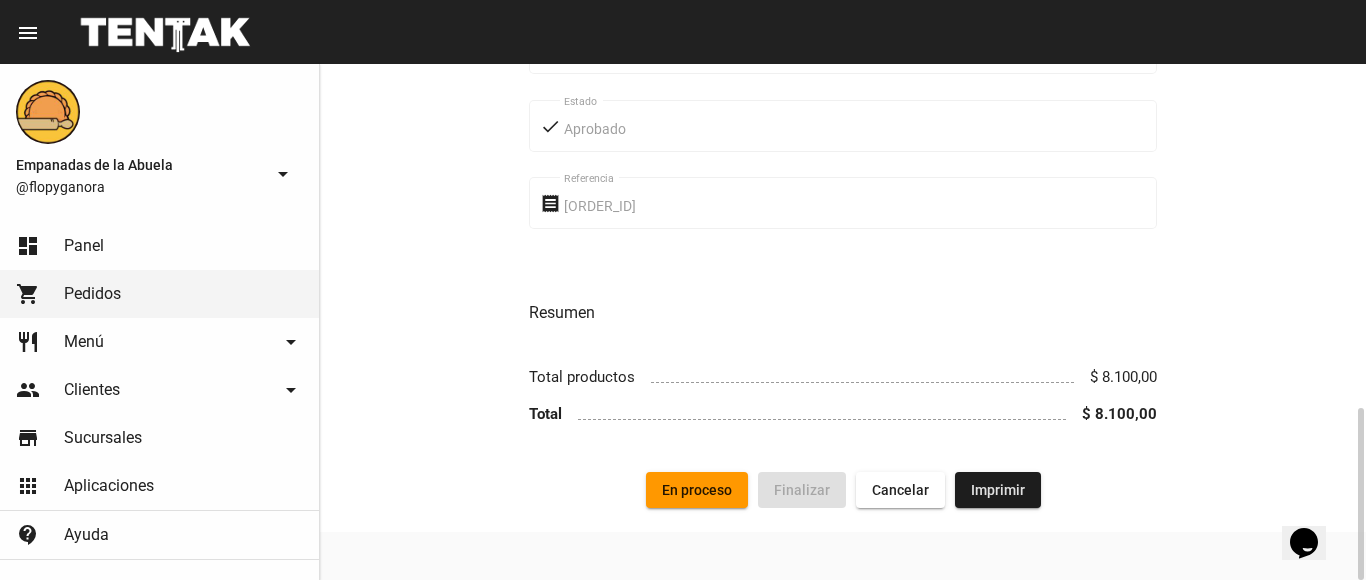 click on "Cod Art Nombre Precio Cantidad Subtotal Empanada de Calabaza y Queso $[PRICE]  1 $[PRICE]  50 Empanada de Carne Suave HORNO $[PRICE]  2 $[PRICE]  Total Productos 3 $[PRICE] Forma de entrega local_shipping Delivery place [STREET] [NUMBER], [CITY] ([POSTAL_CODE]) Domicilio Contacto phone [PHONE] Teléfono Medio de pago credit_card Tarjeta amex done Aprobado Estado receipt [ORDER_ID] Referencia Resumen Total productos $[PRICE] Total $[PRICE]  En proceso   Finalizar  Cancelar Imprimir" at bounding box center [843, -103] 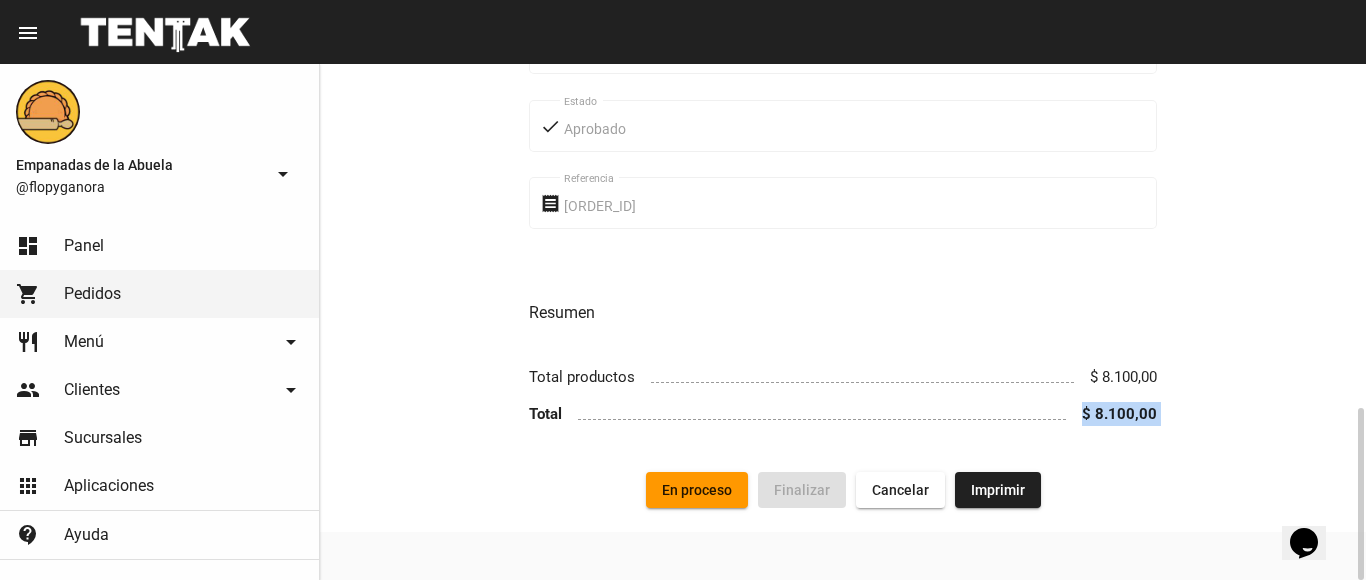 click on "En proceso" at bounding box center (697, 490) 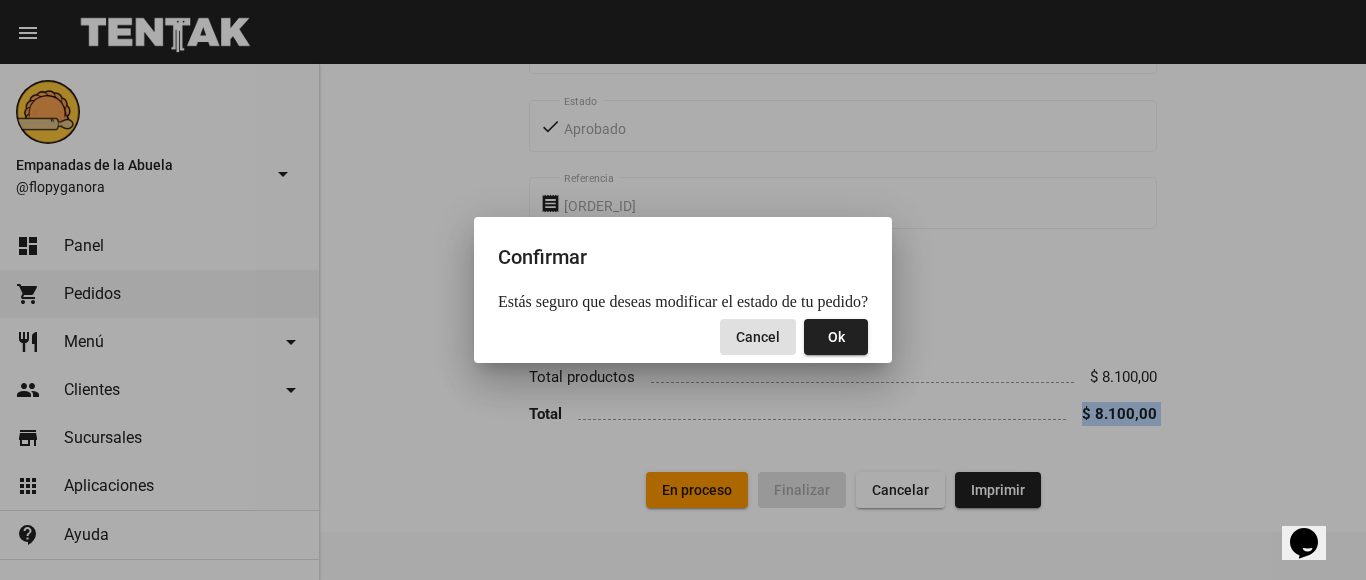 click on "Ok" at bounding box center [836, 337] 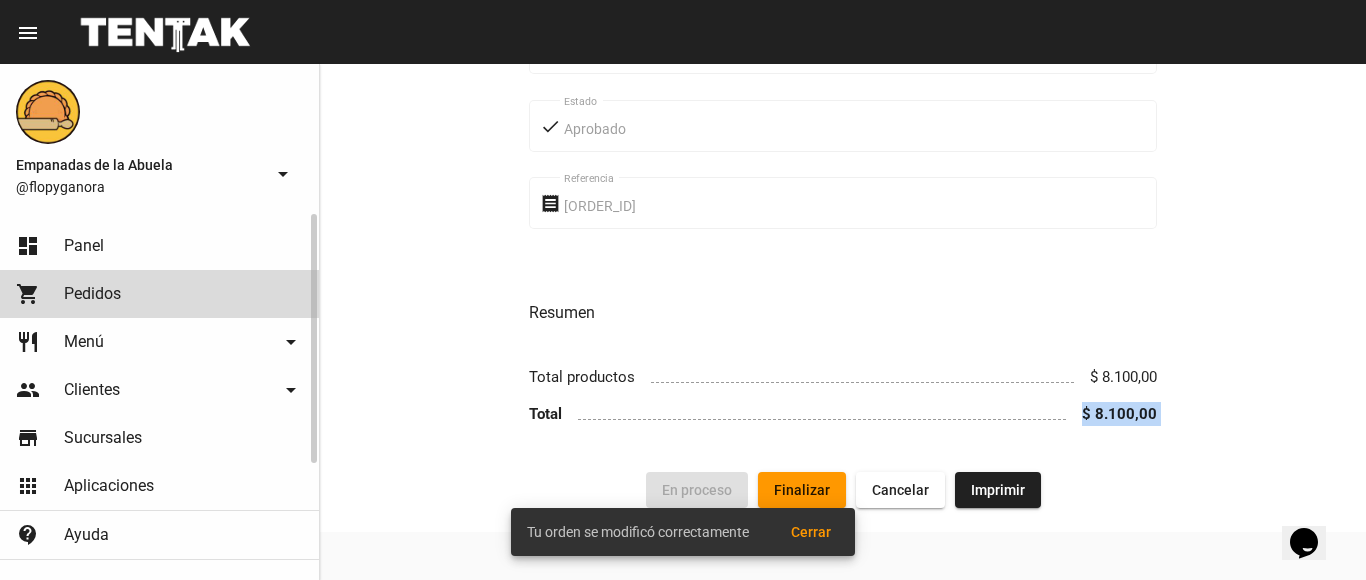 click on "Pedidos" at bounding box center [92, 294] 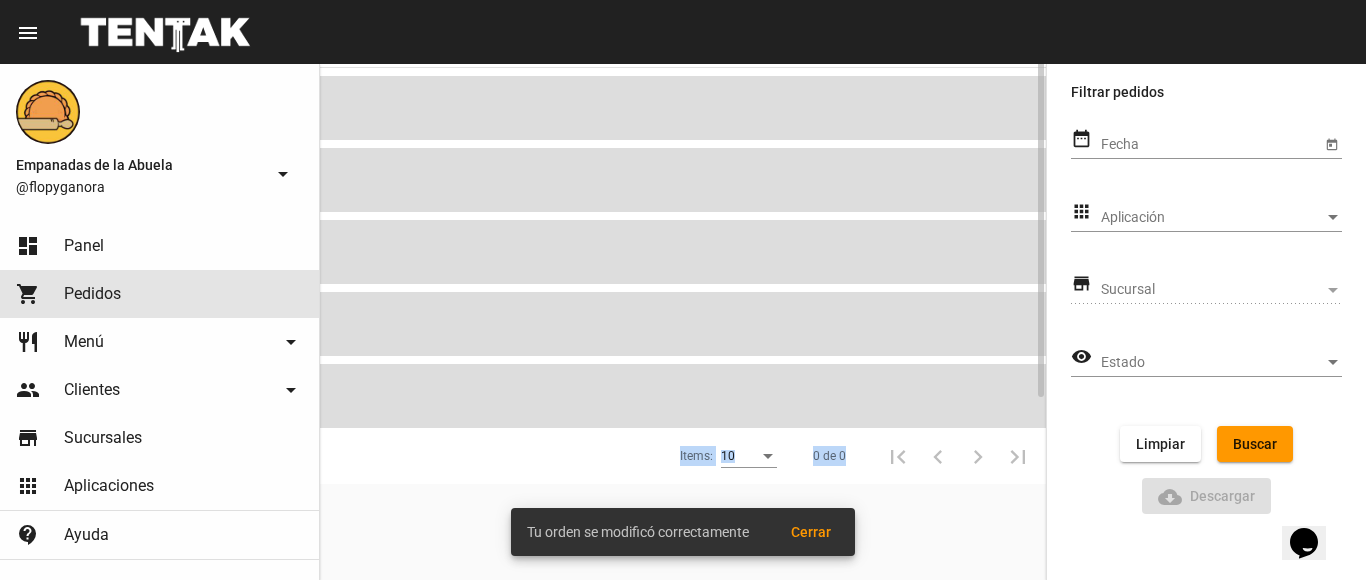 scroll, scrollTop: 0, scrollLeft: 0, axis: both 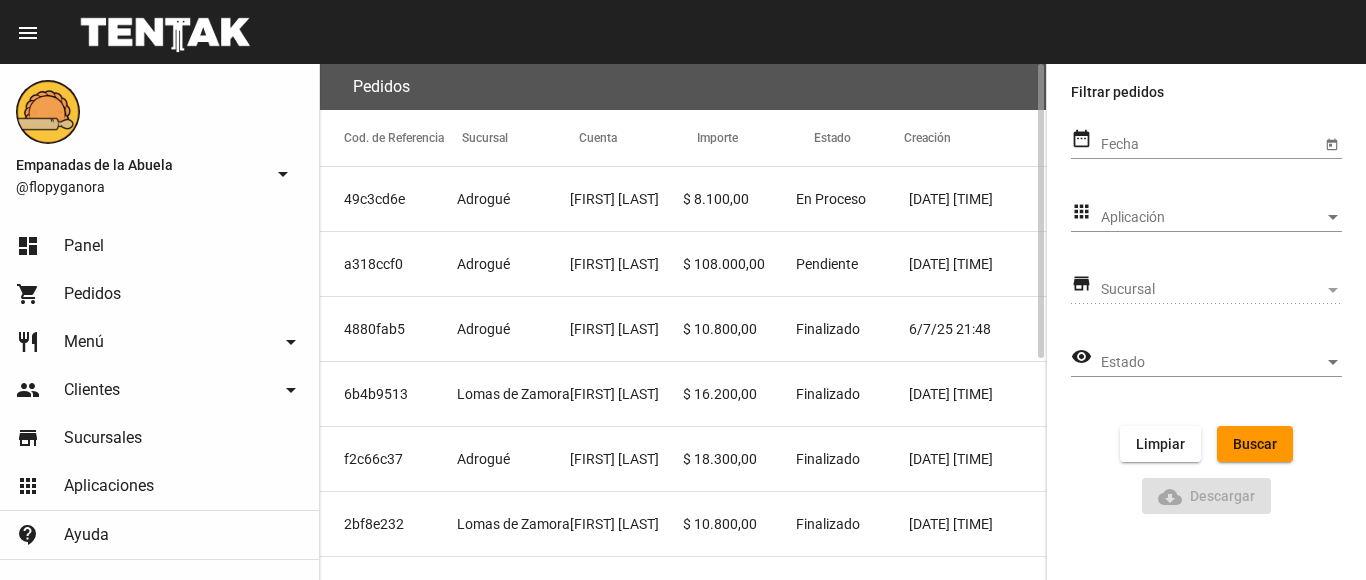 click on "Pendiente" at bounding box center (831, 199) 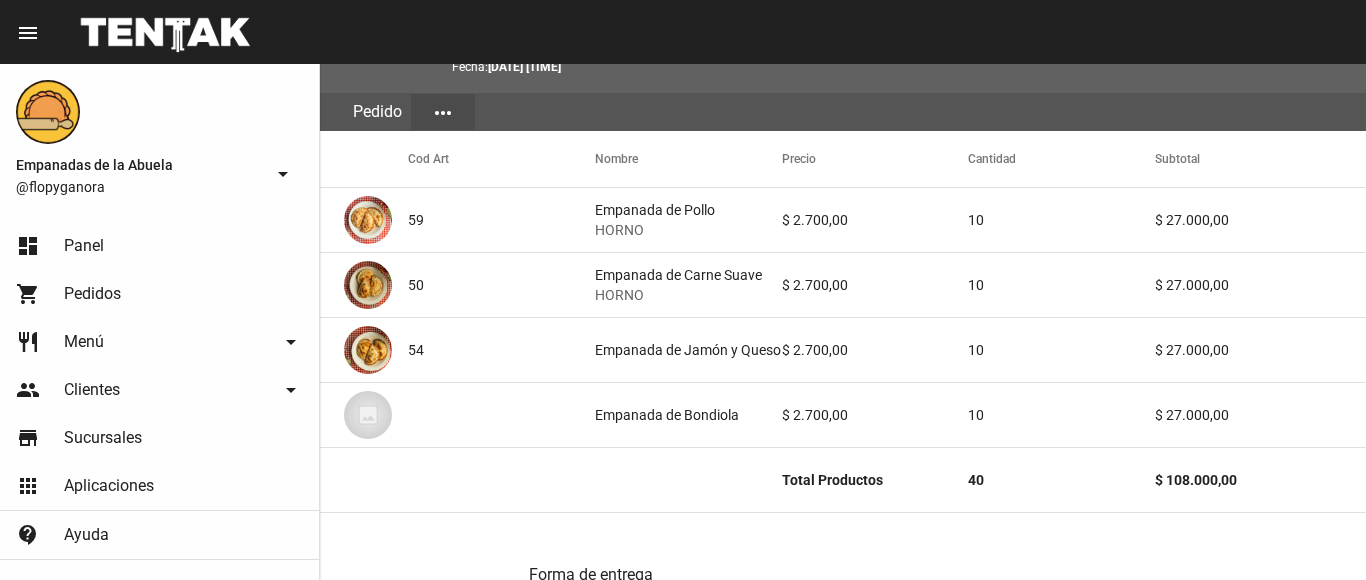 scroll, scrollTop: 1157, scrollLeft: 0, axis: vertical 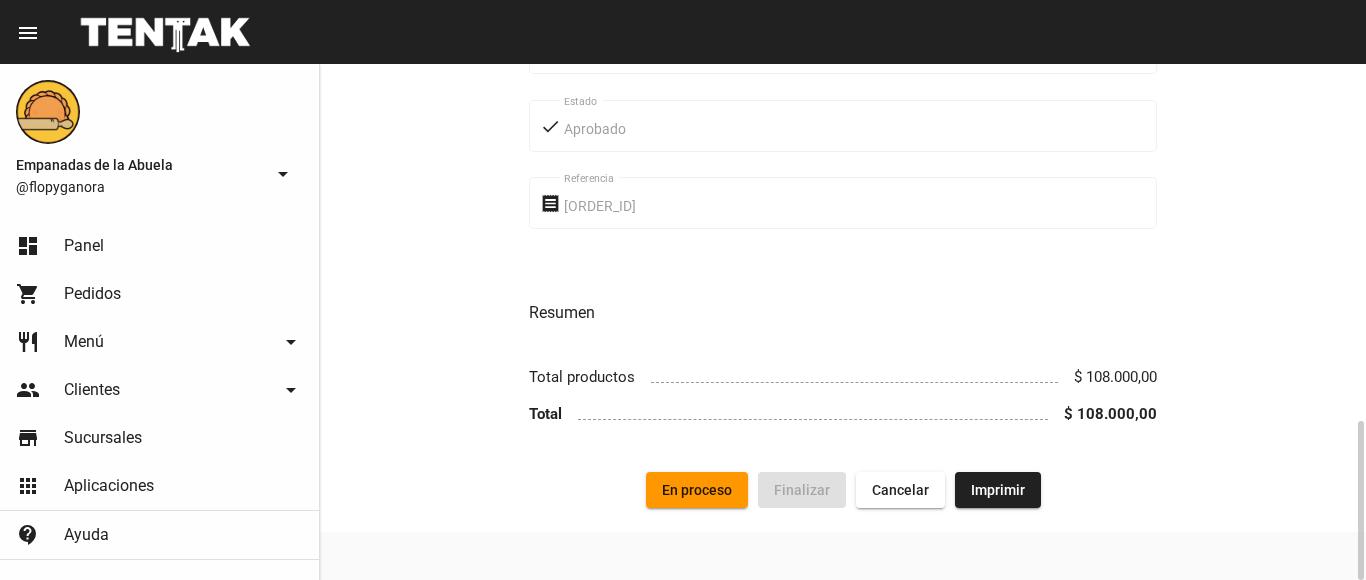 click on "En proceso" at bounding box center [697, 490] 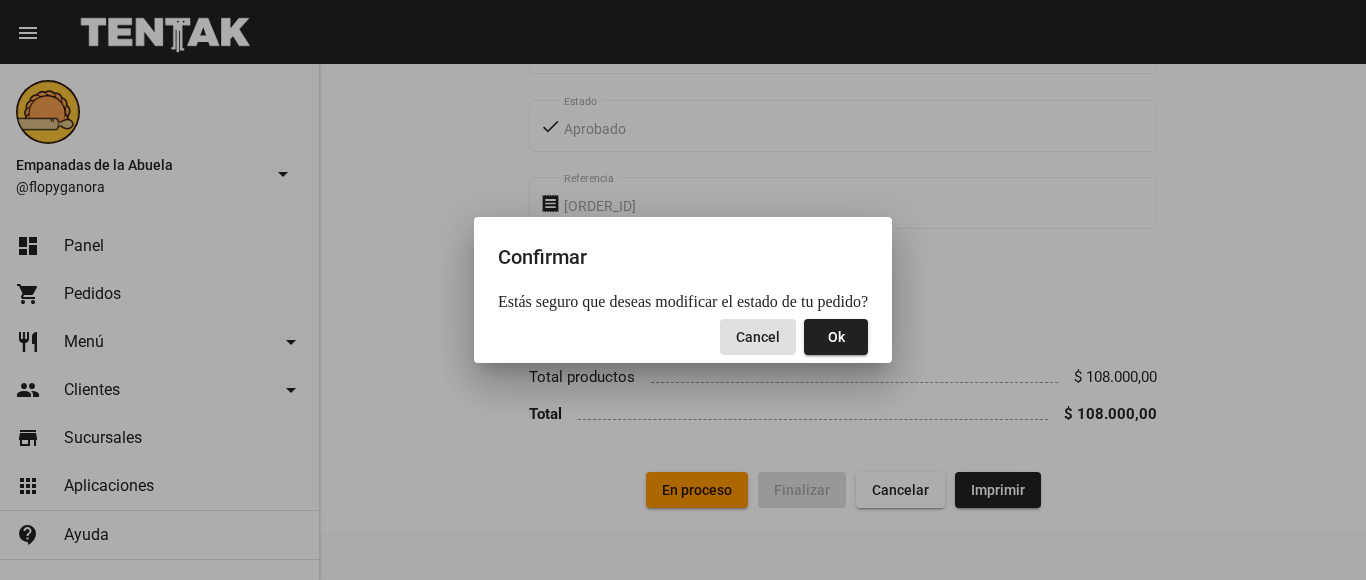 click on "Estás seguro que deseas modificar el estado de tu pedido?" at bounding box center [683, 302] 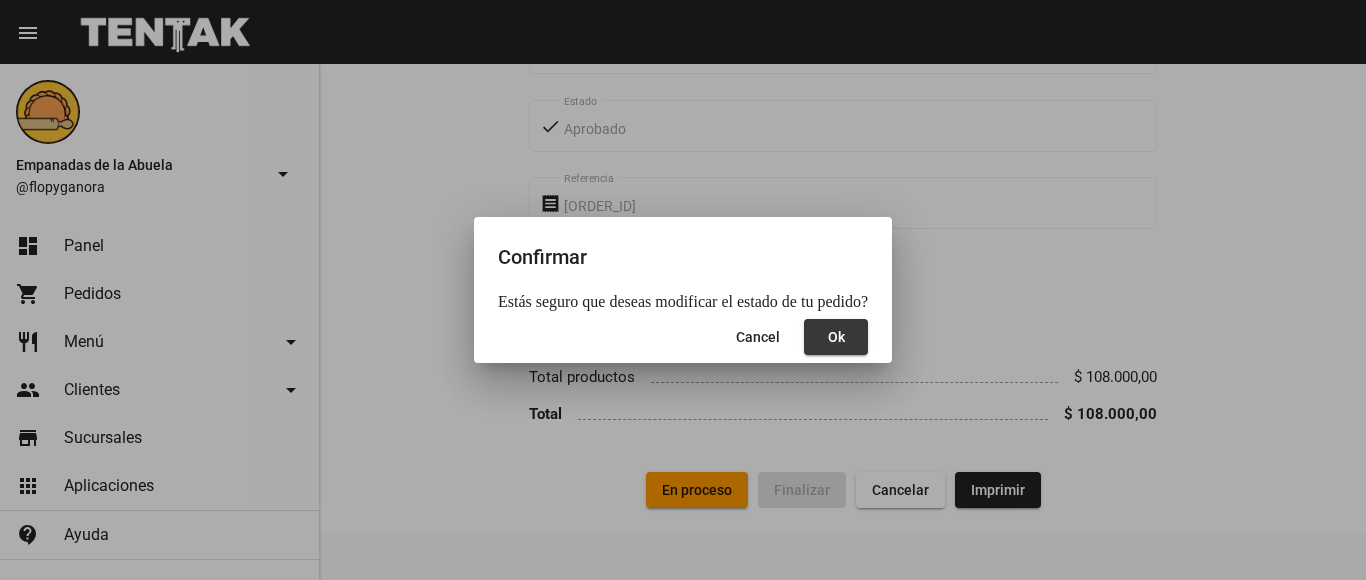 click on "Ok" at bounding box center (836, 337) 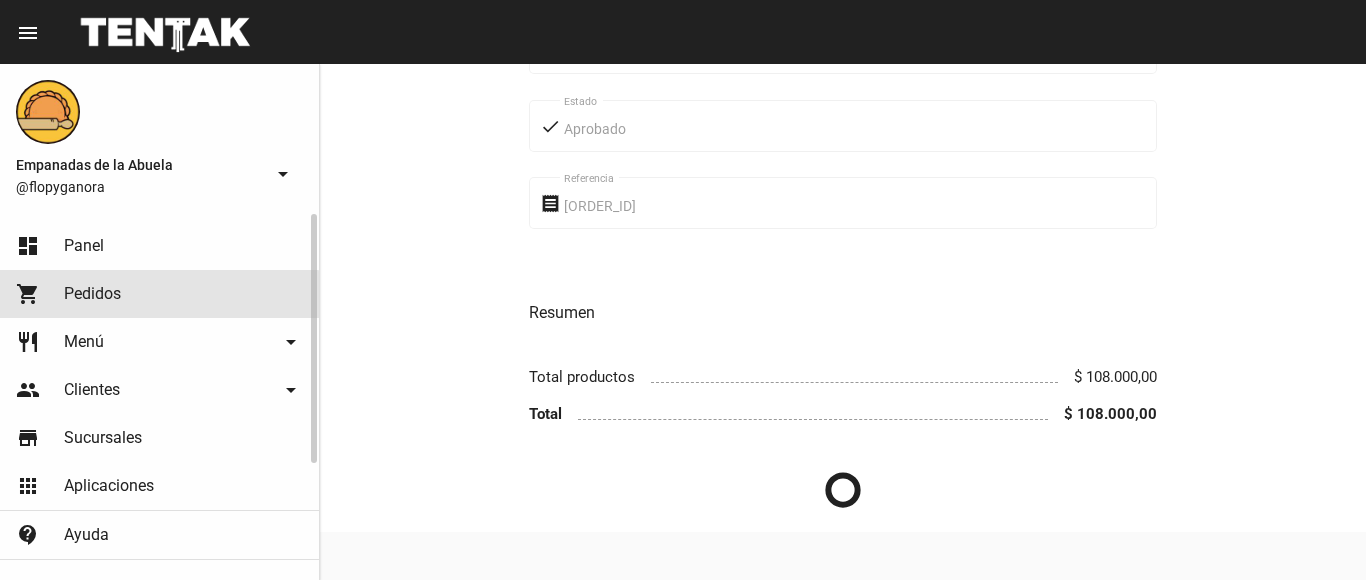 click on "Pedidos" at bounding box center [92, 294] 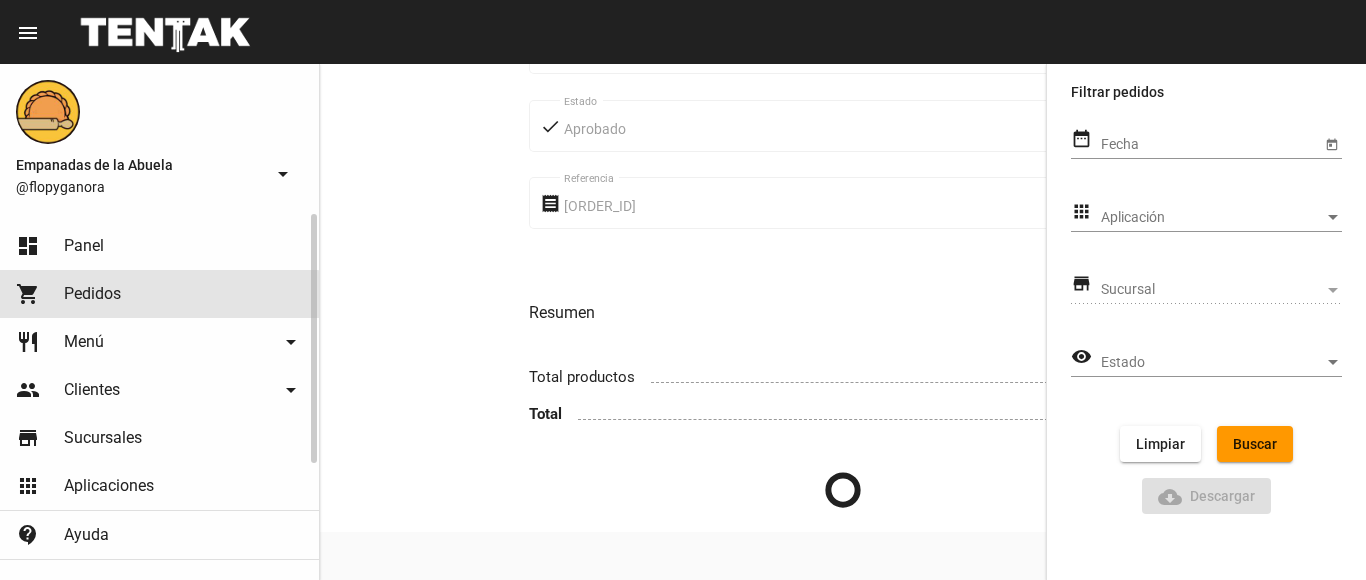 scroll, scrollTop: 0, scrollLeft: 0, axis: both 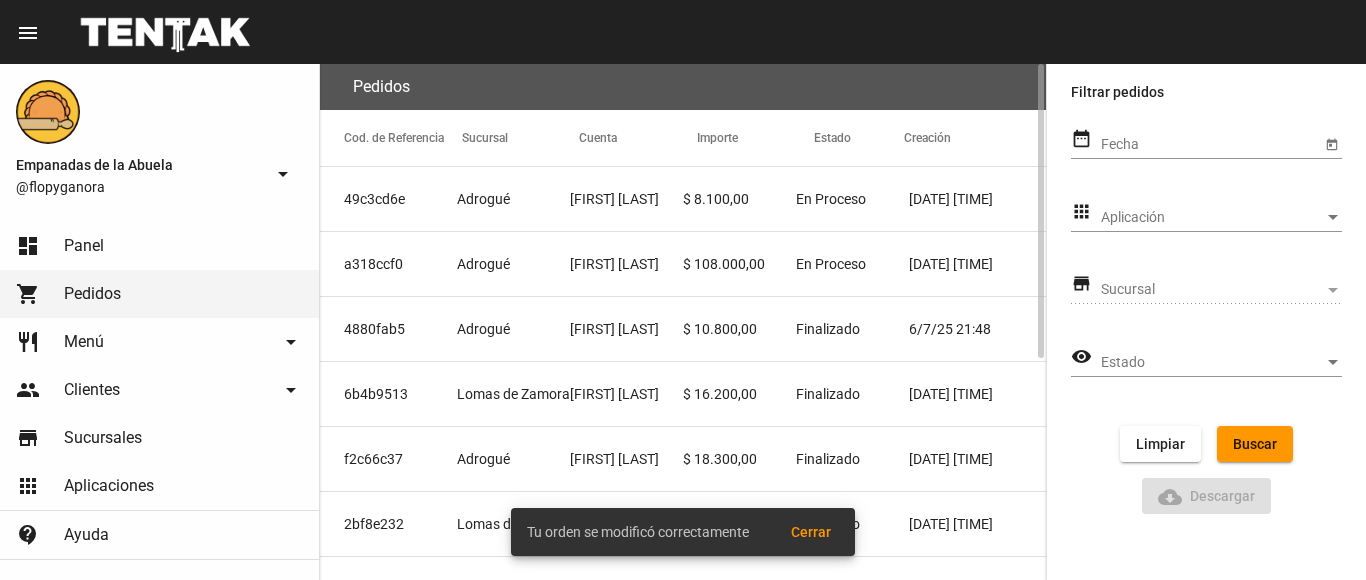 click on "En Proceso" at bounding box center [831, 199] 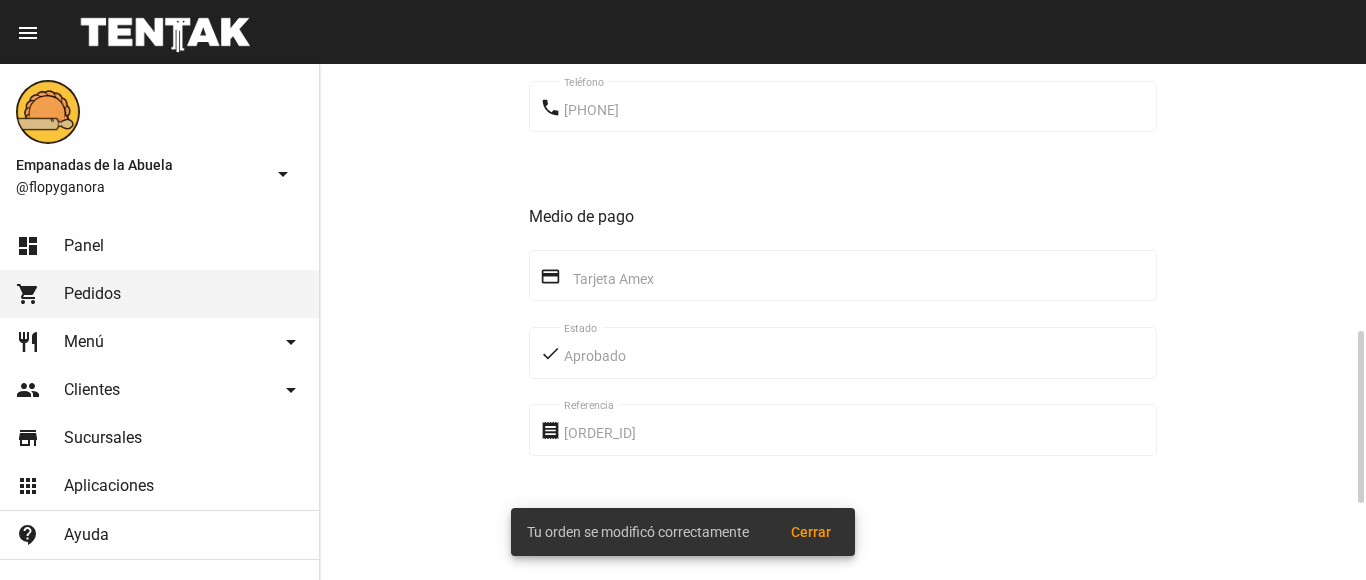 scroll, scrollTop: 1027, scrollLeft: 0, axis: vertical 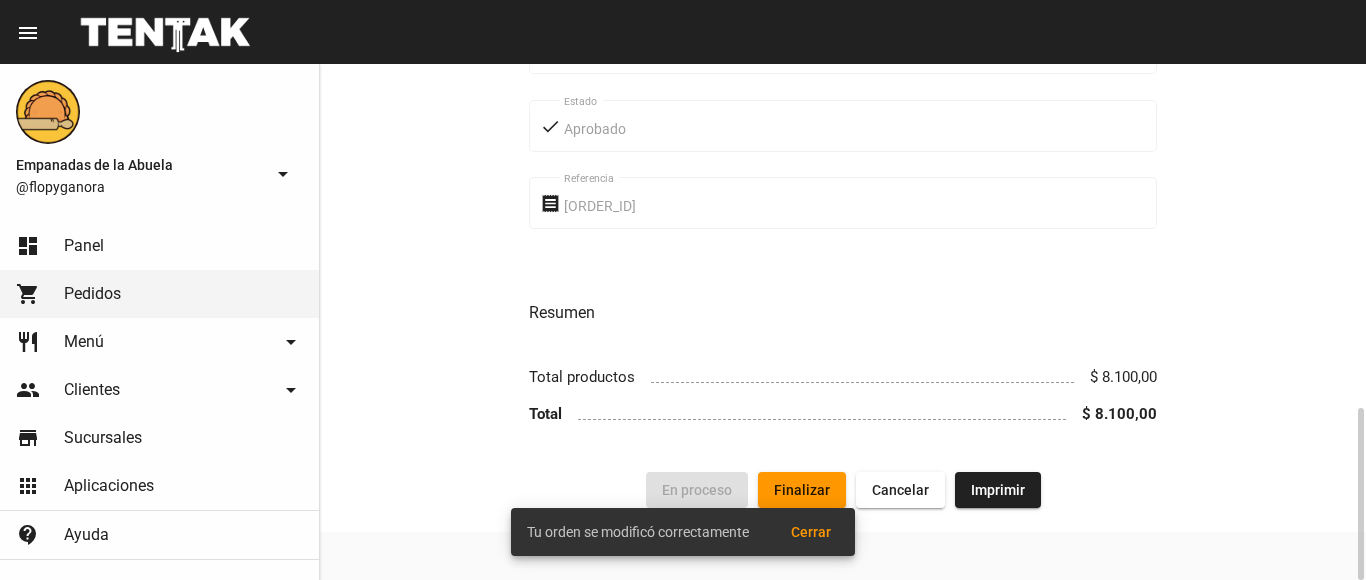 click on "Tu orden se modificó correctamente Cerrar" at bounding box center (683, 532) 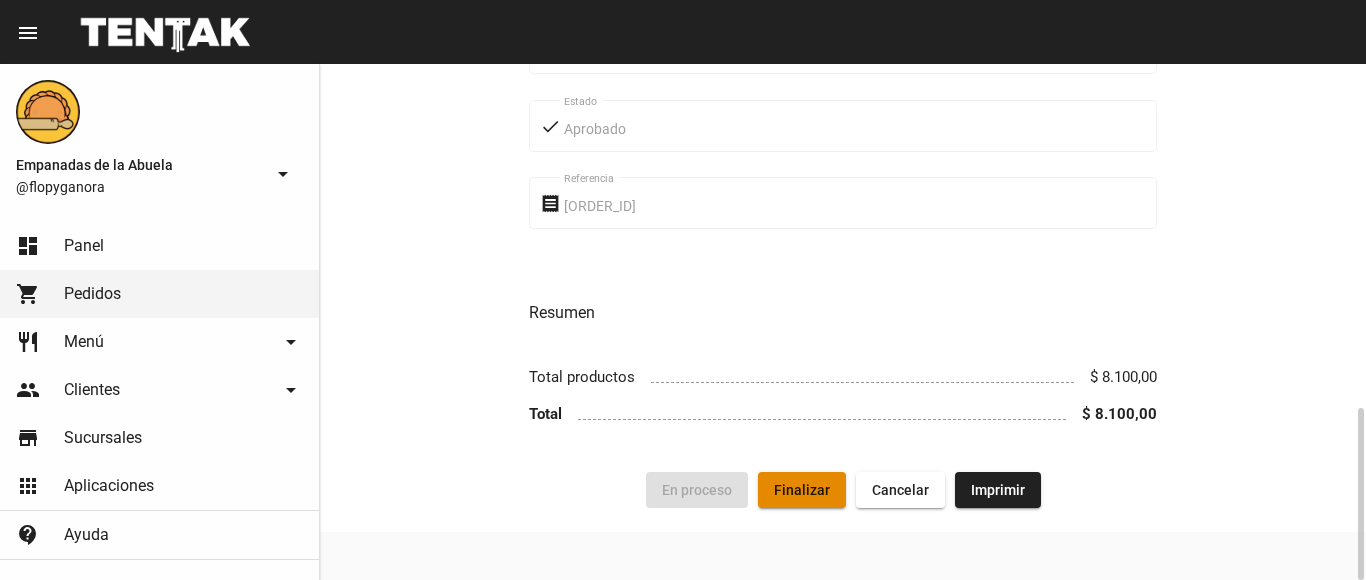 click on "Finalizar" at bounding box center [802, 490] 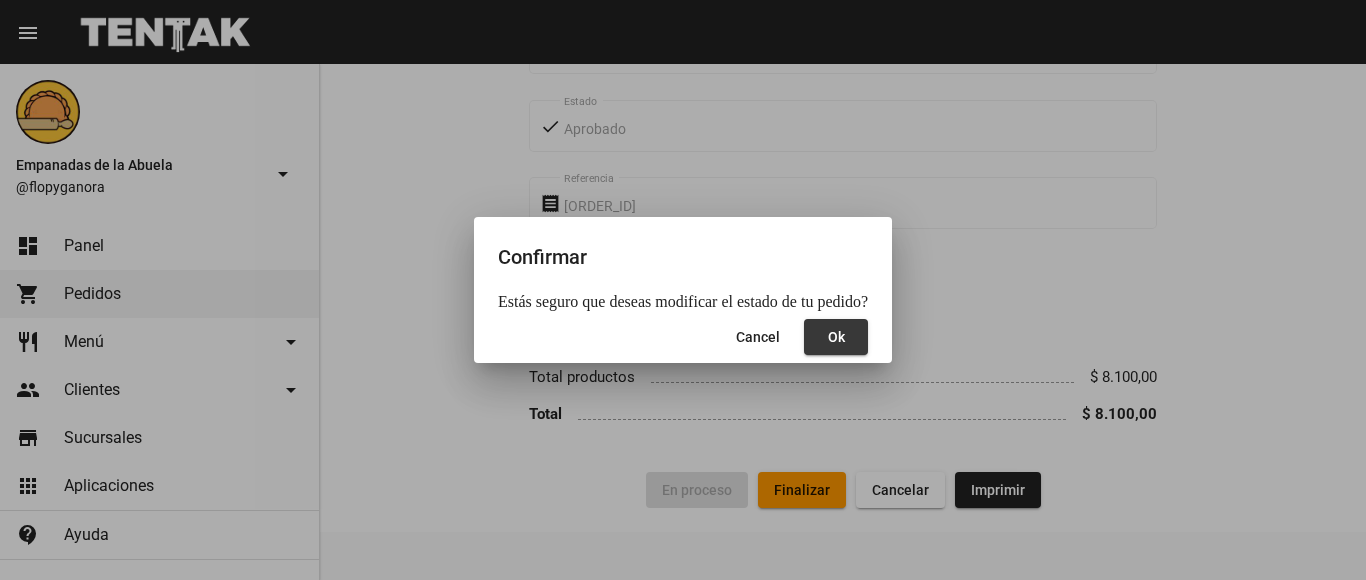 click on "Ok" at bounding box center (836, 337) 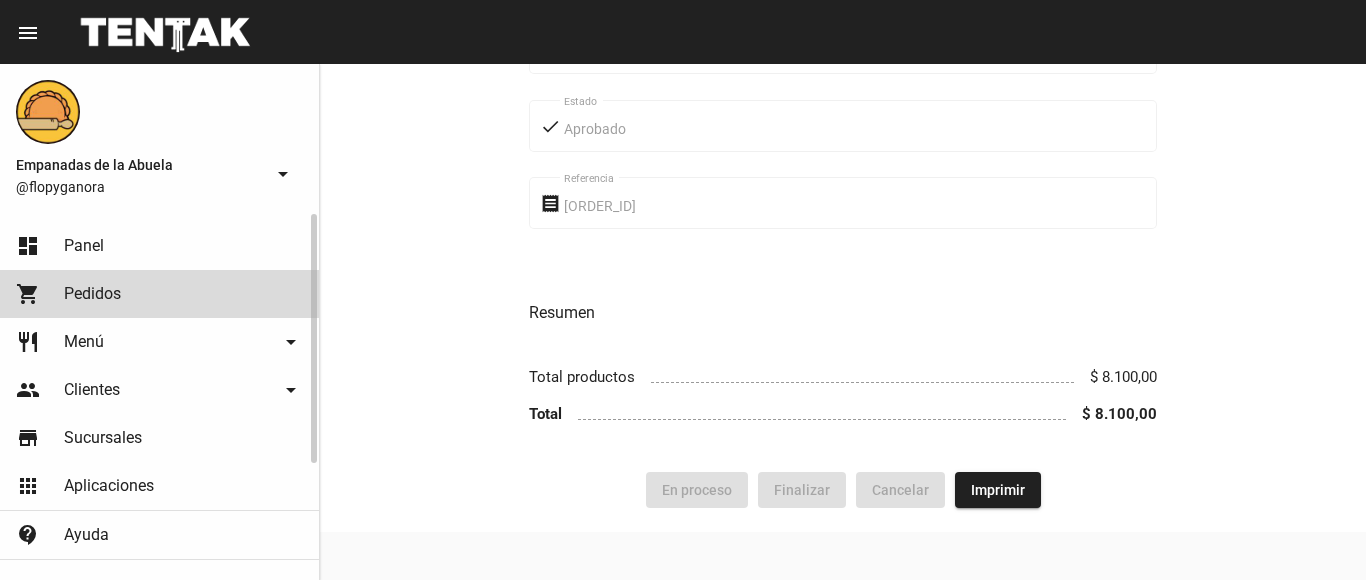 click on "shopping_cart Pedidos" at bounding box center (159, 294) 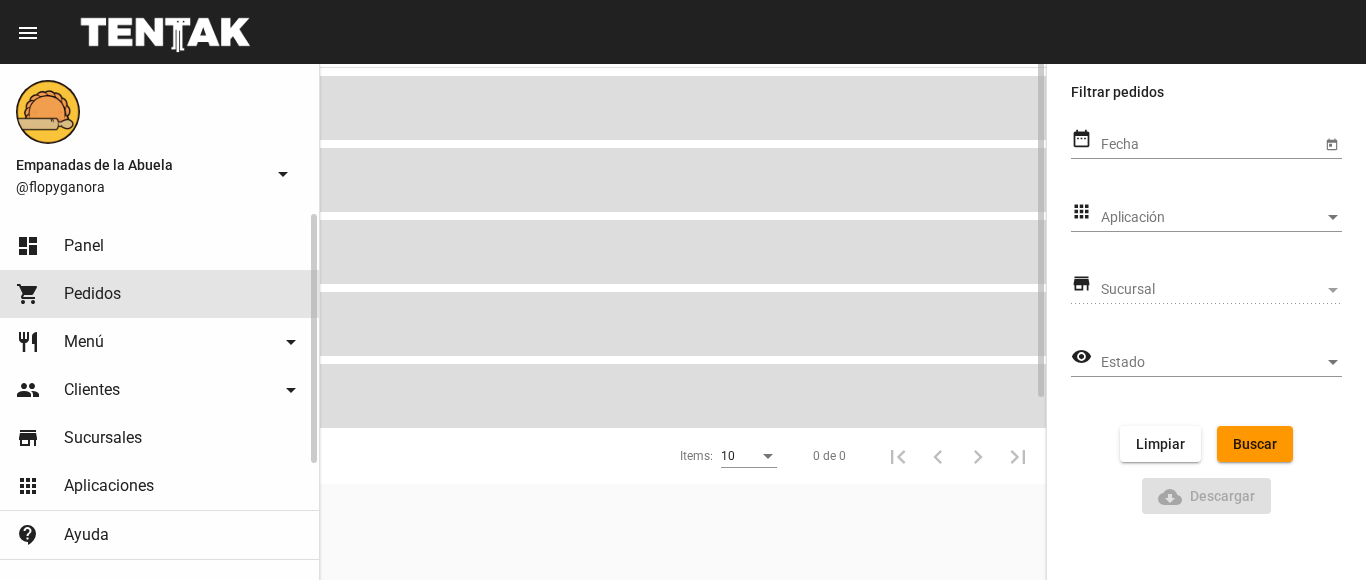 scroll, scrollTop: 0, scrollLeft: 0, axis: both 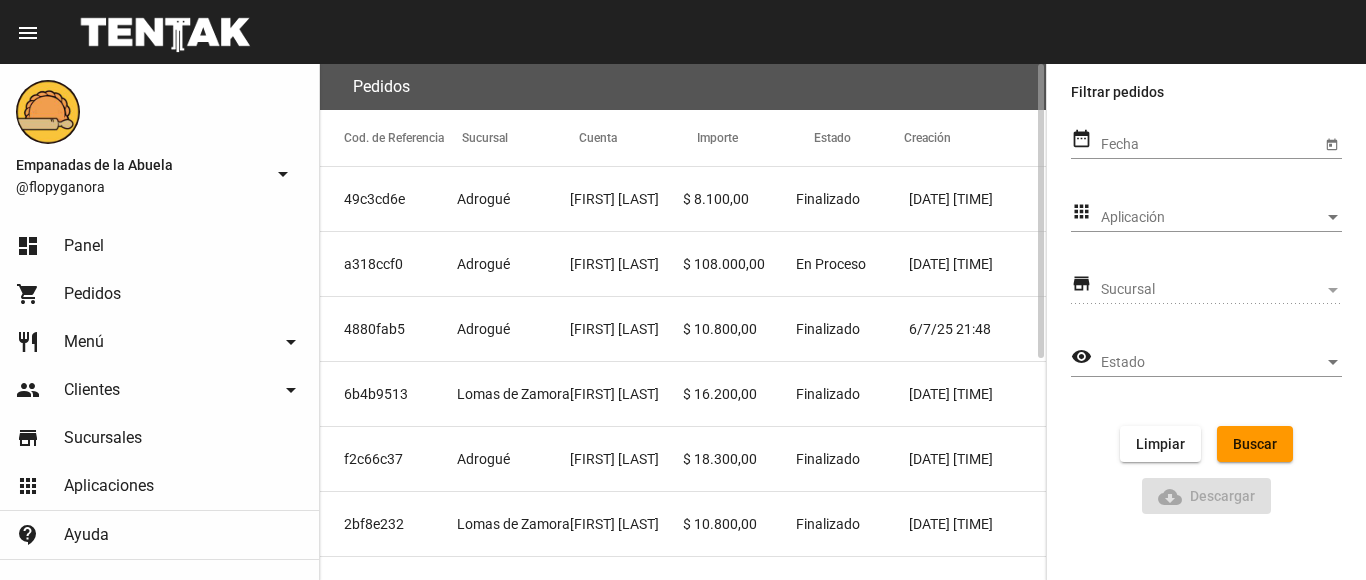 click on "En Proceso" at bounding box center (828, 199) 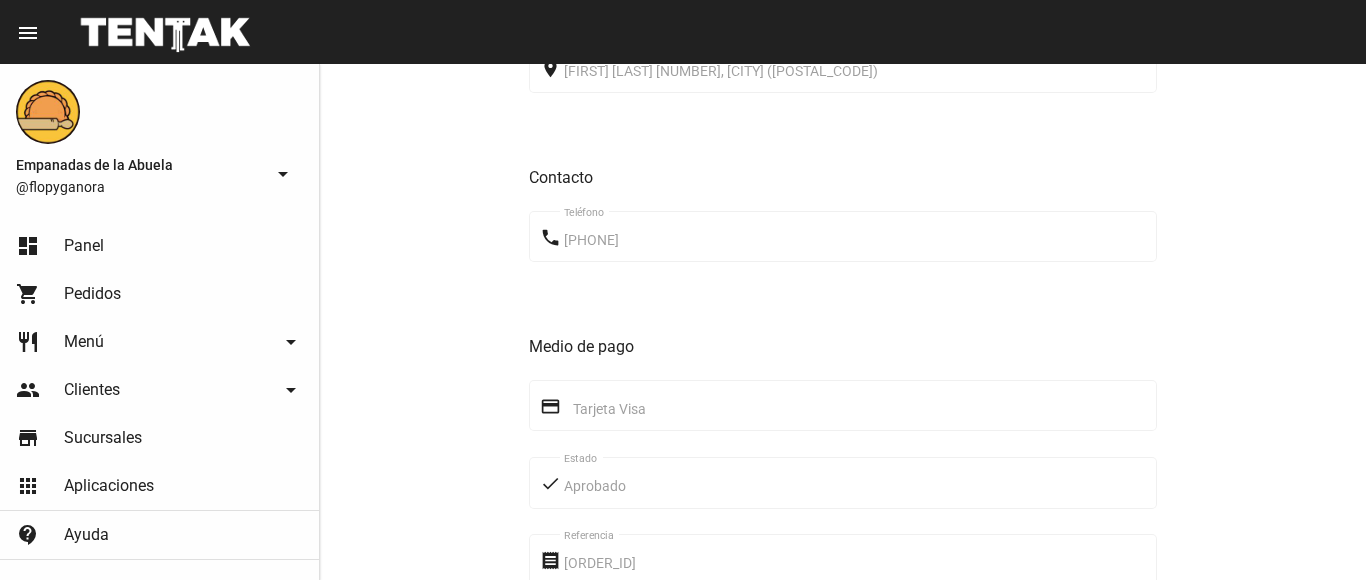 scroll, scrollTop: 1157, scrollLeft: 0, axis: vertical 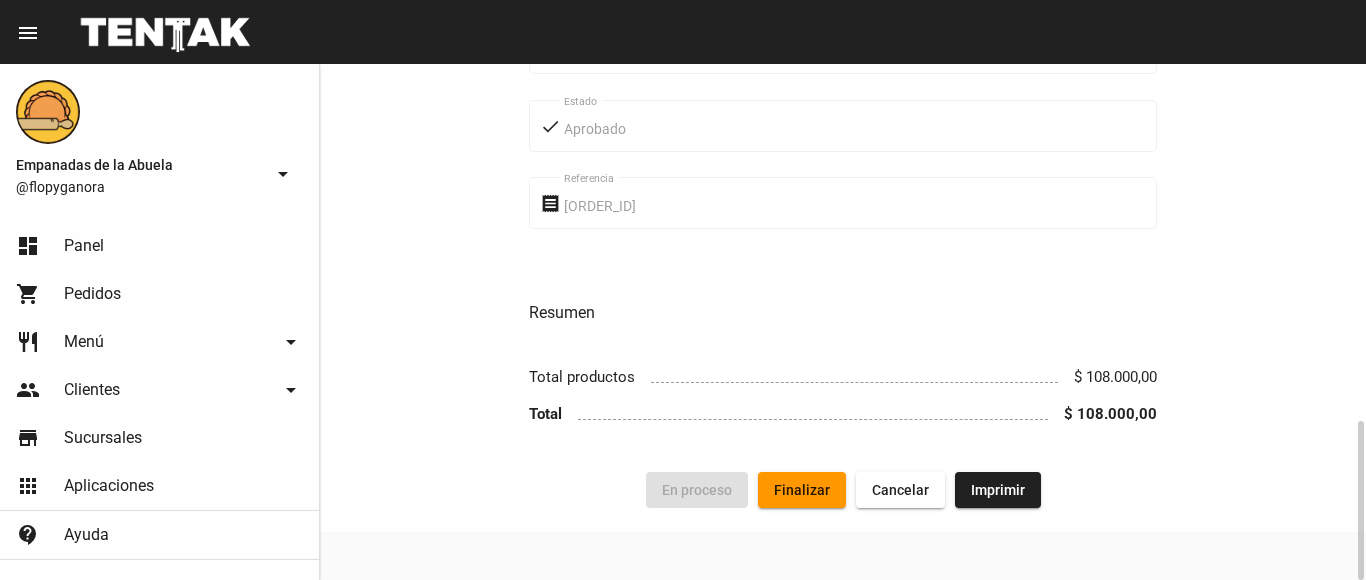 click on "Finalizar" at bounding box center (697, 490) 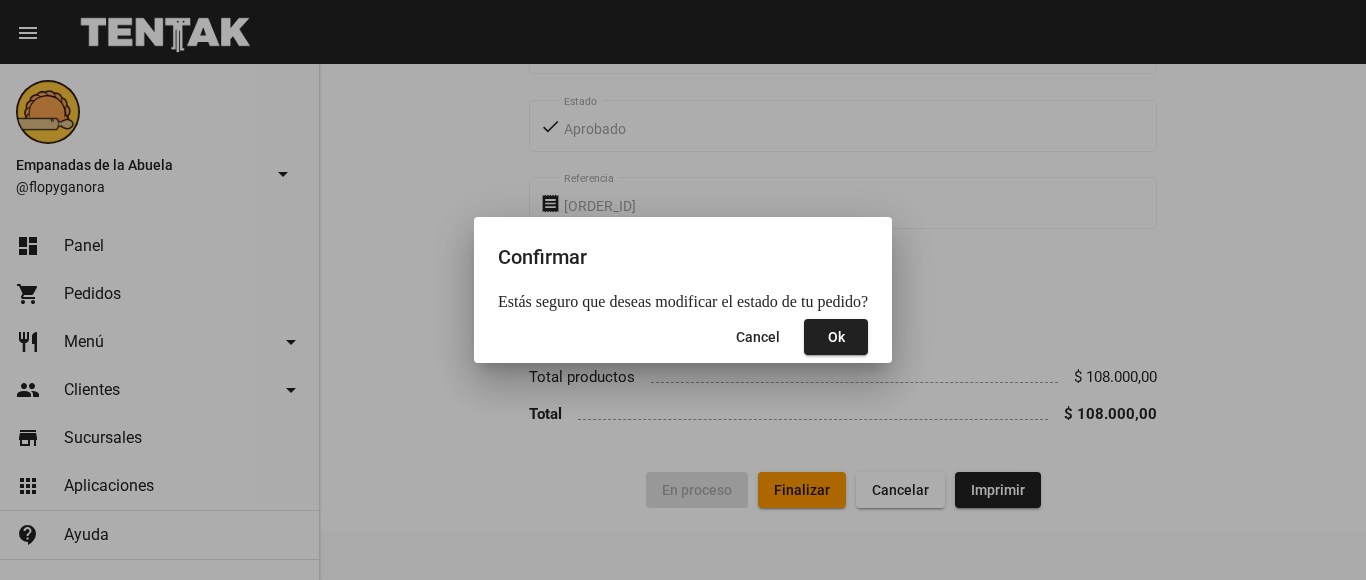 drag, startPoint x: 824, startPoint y: 356, endPoint x: 824, endPoint y: 334, distance: 22 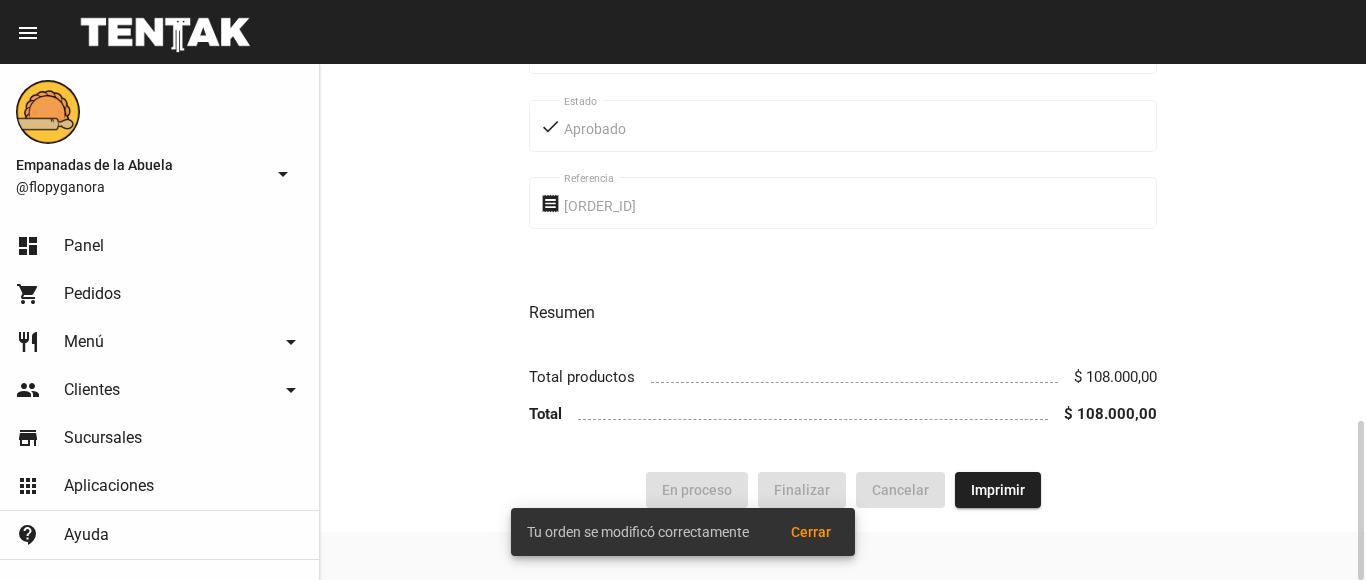 click on "Resumen" at bounding box center [843, 313] 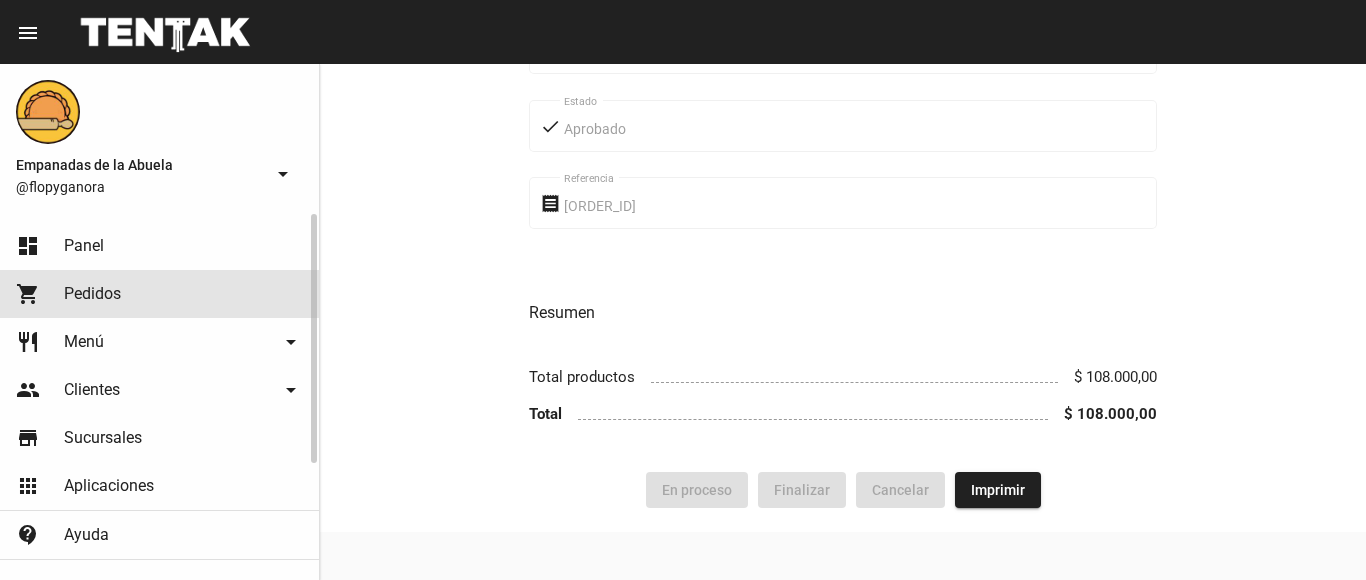 click on "shopping_cart Pedidos" at bounding box center (159, 294) 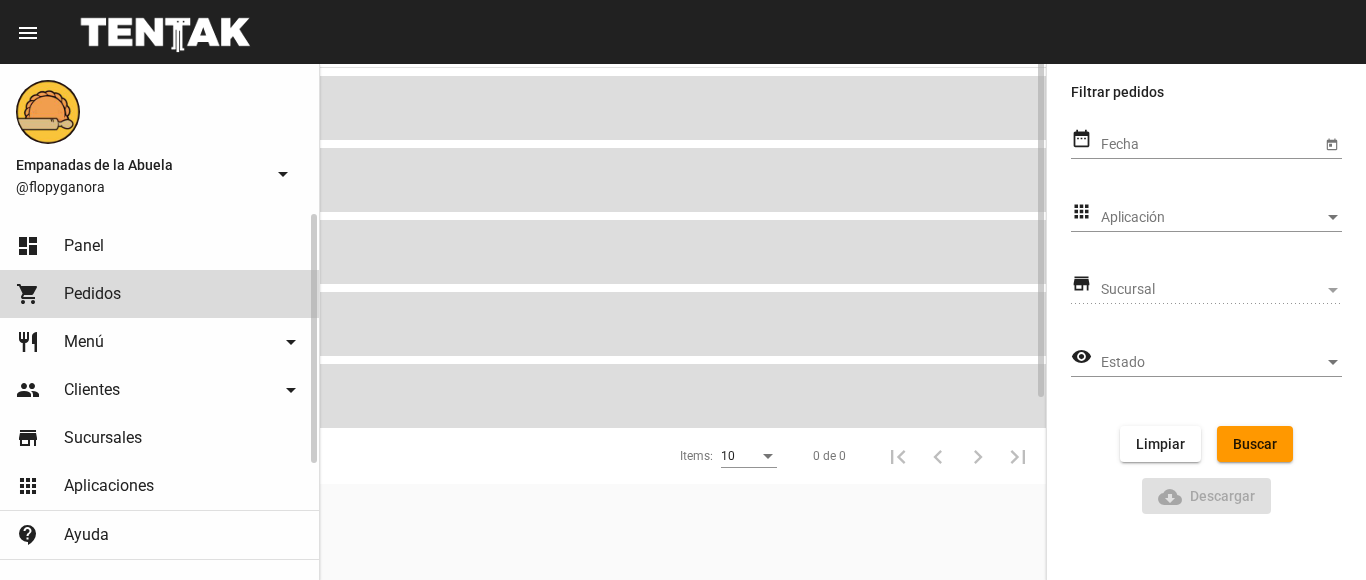 scroll, scrollTop: 0, scrollLeft: 0, axis: both 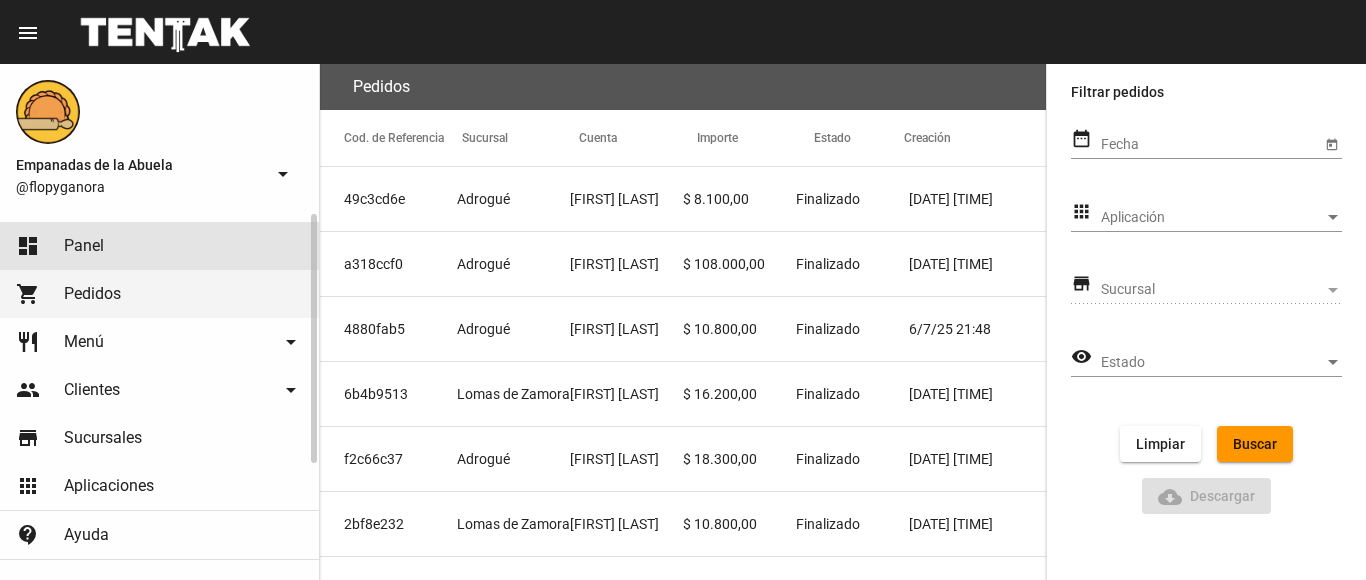 click on "dashboard Panel" at bounding box center (159, 246) 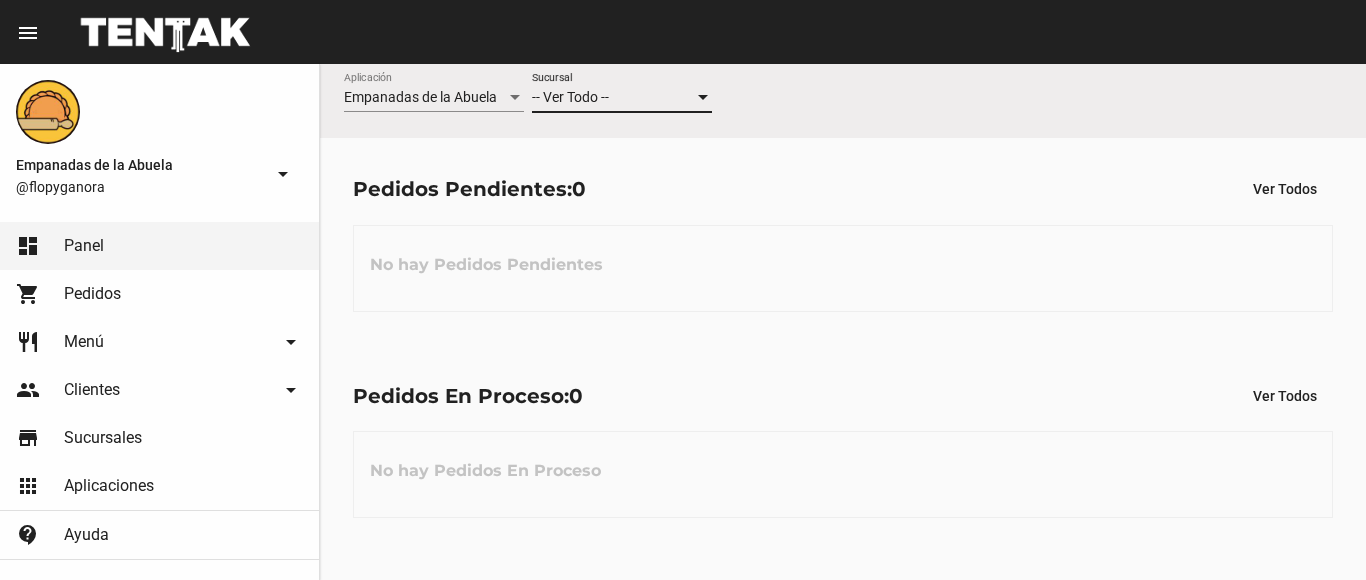 click on "-- Ver Todo --" at bounding box center [570, 97] 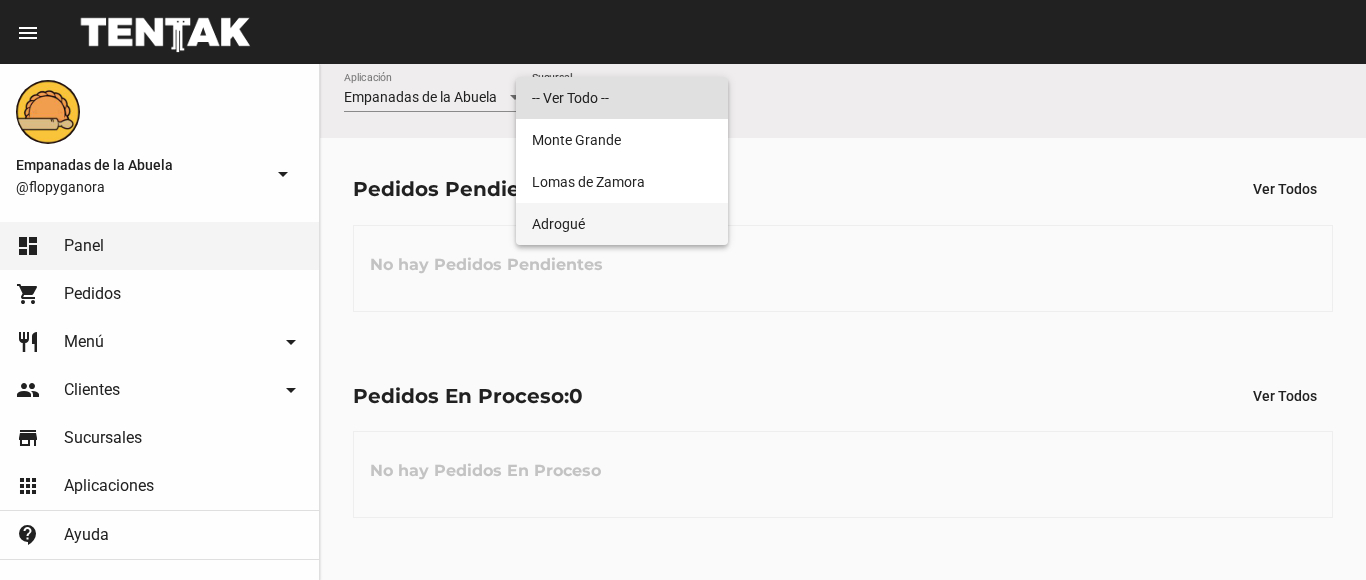click on "Adrogué" at bounding box center (622, 224) 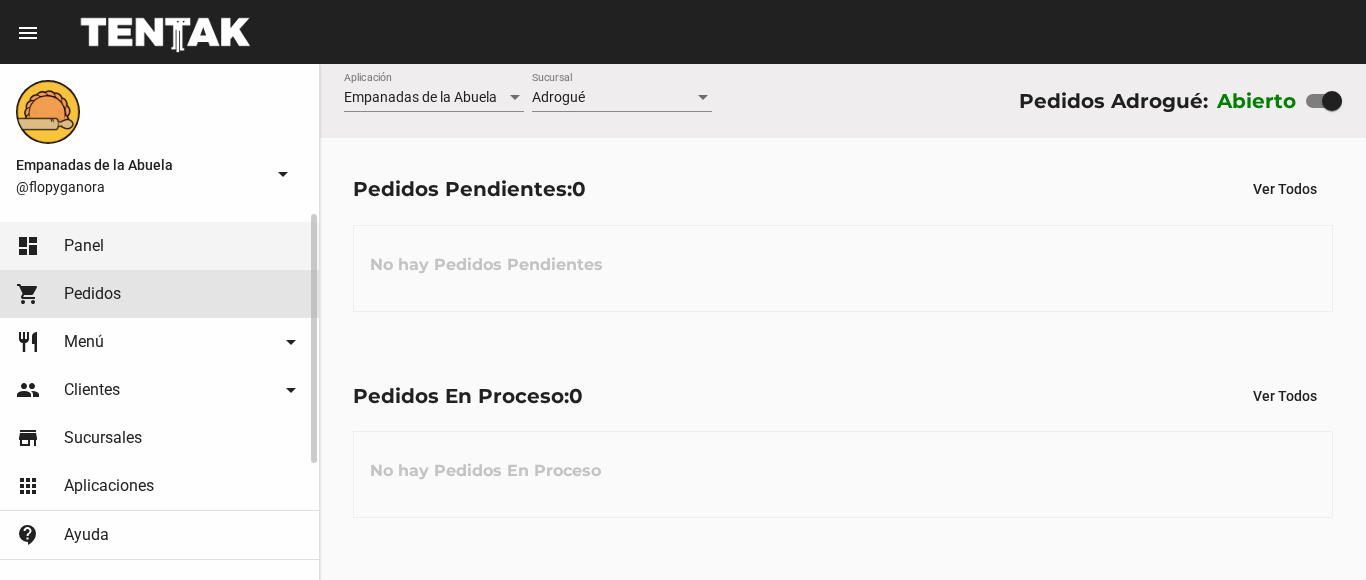 click on "Pedidos" at bounding box center [92, 294] 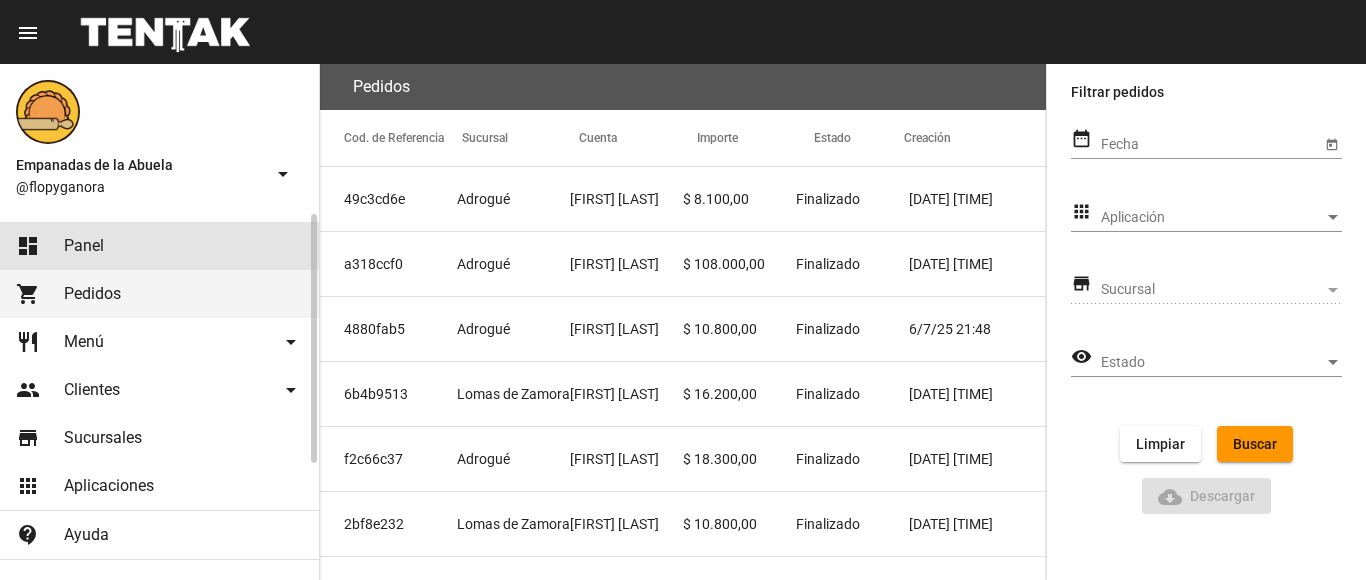 drag, startPoint x: 222, startPoint y: 240, endPoint x: 254, endPoint y: 223, distance: 36.23534 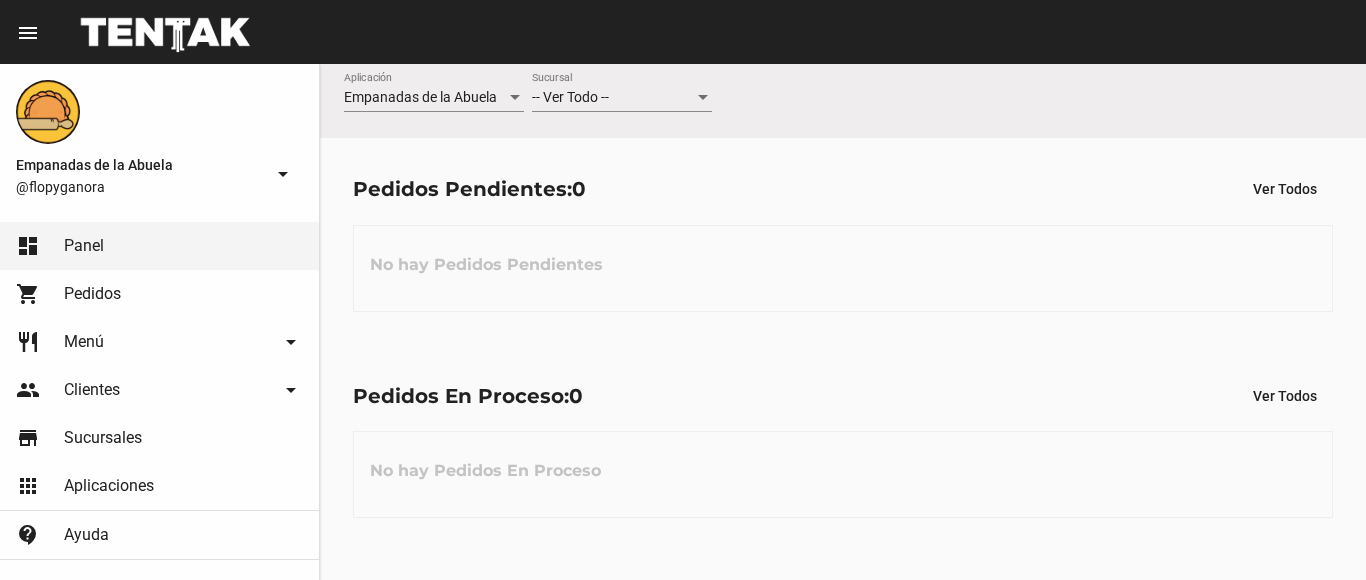 click on "-- Ver Todo --" at bounding box center [570, 97] 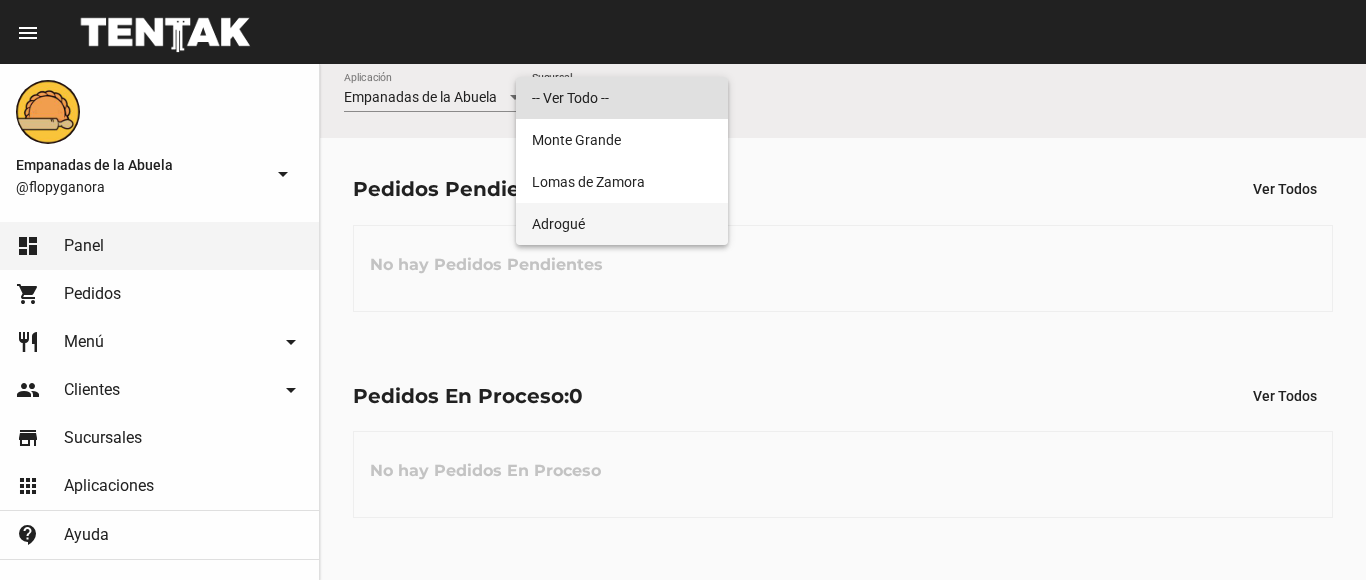 click on "Adrogué" at bounding box center (622, 224) 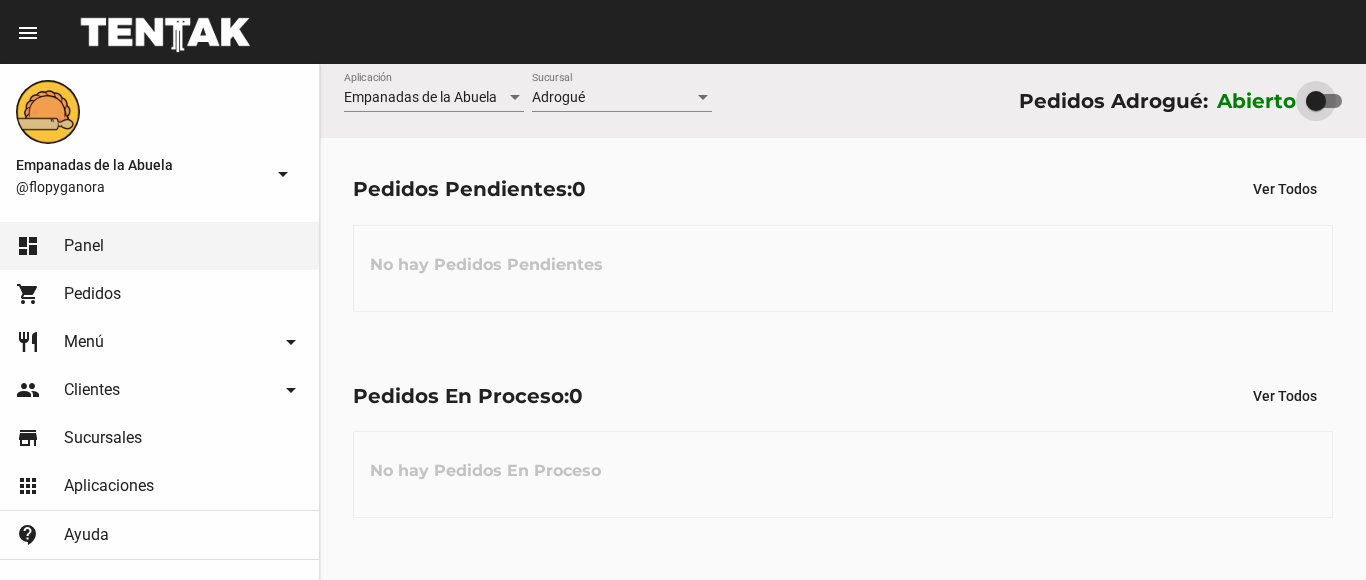 drag, startPoint x: 1332, startPoint y: 99, endPoint x: 1290, endPoint y: 90, distance: 42.953465 